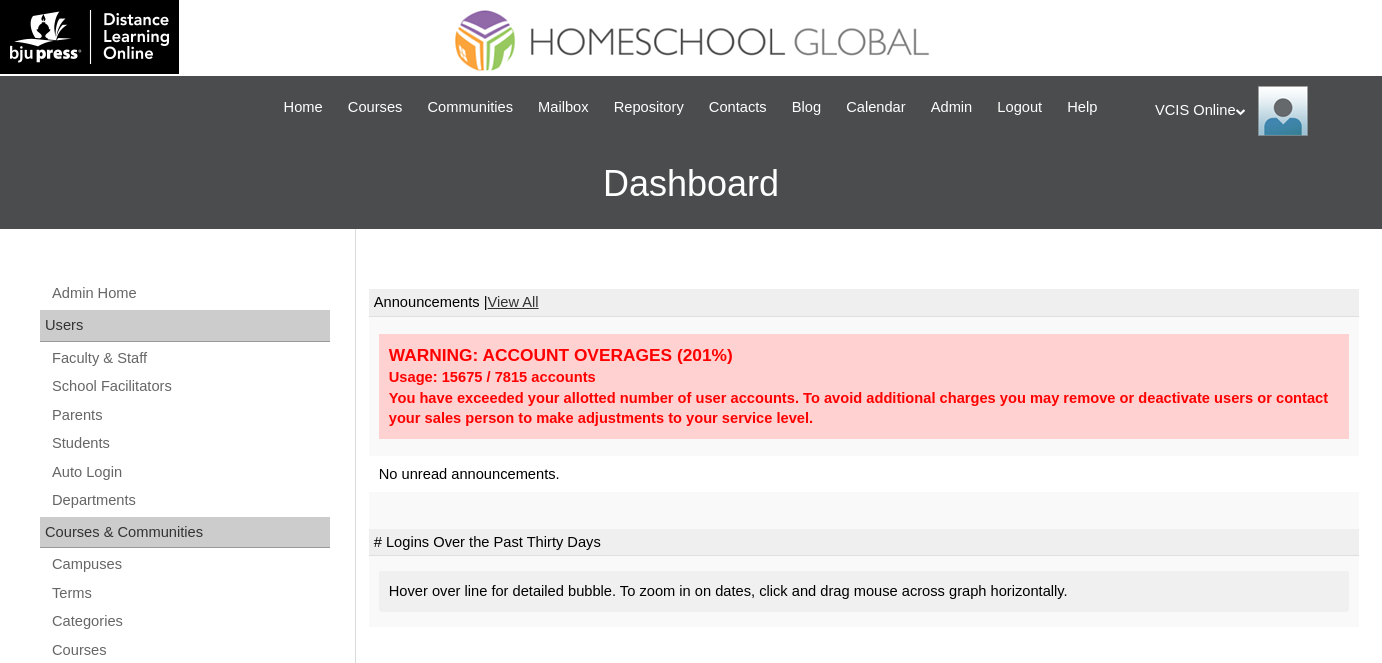 scroll, scrollTop: 0, scrollLeft: 0, axis: both 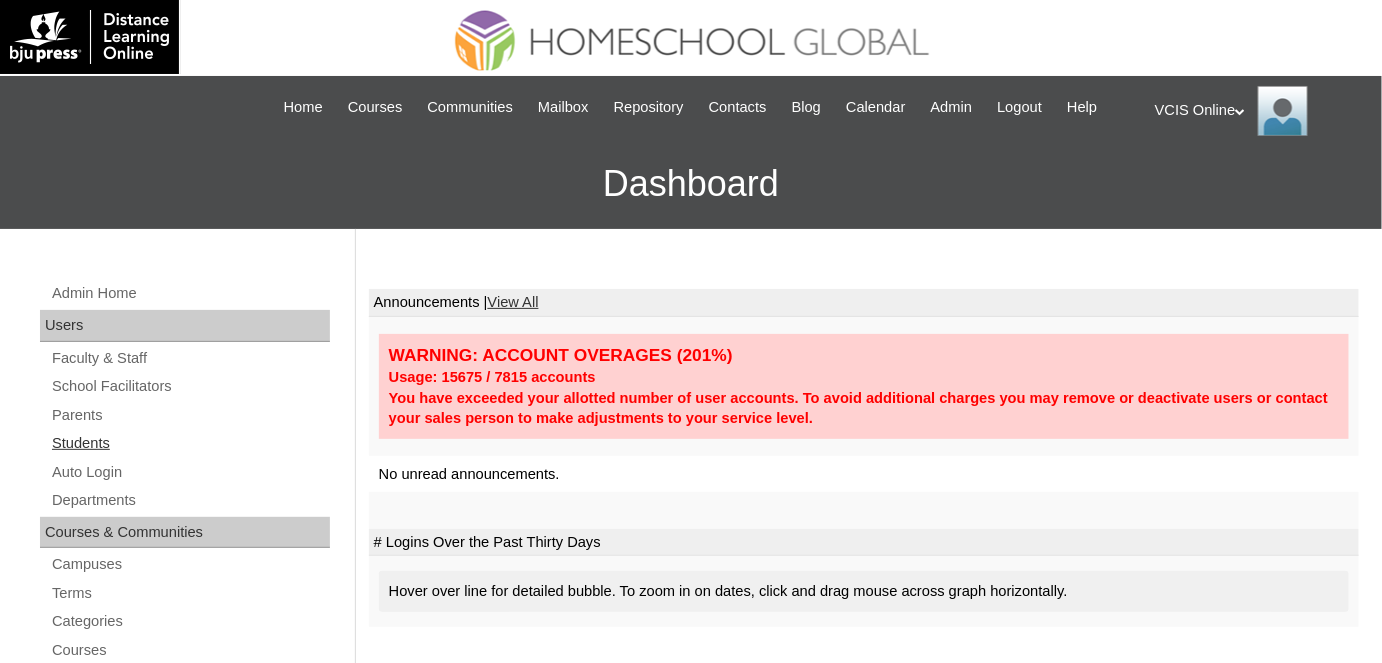 click on "Students" at bounding box center [190, 443] 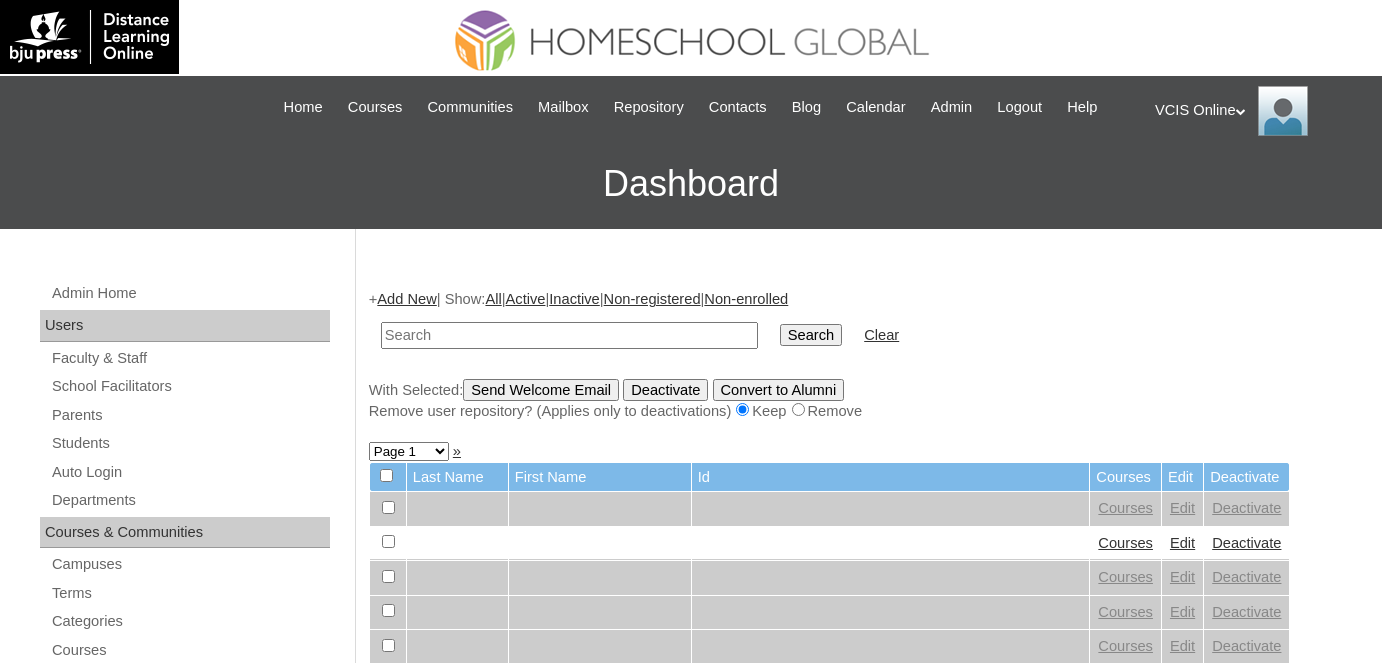 scroll, scrollTop: 0, scrollLeft: 0, axis: both 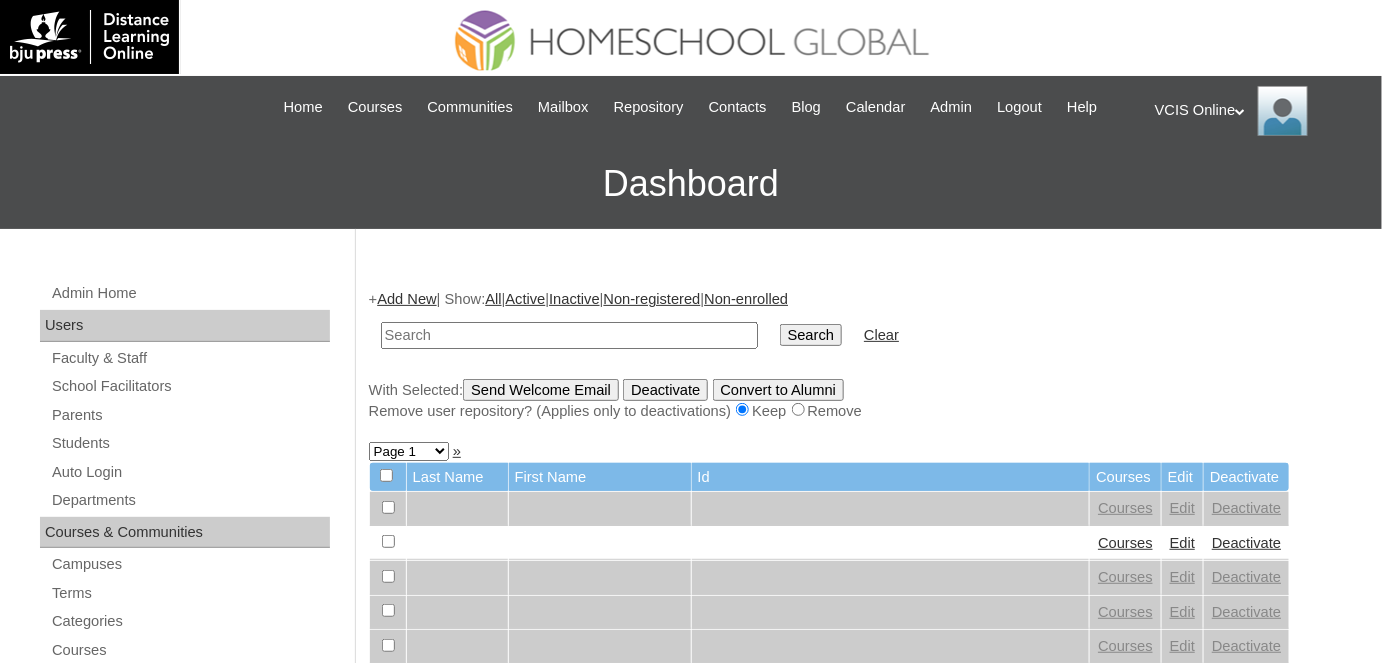 click at bounding box center [569, 335] 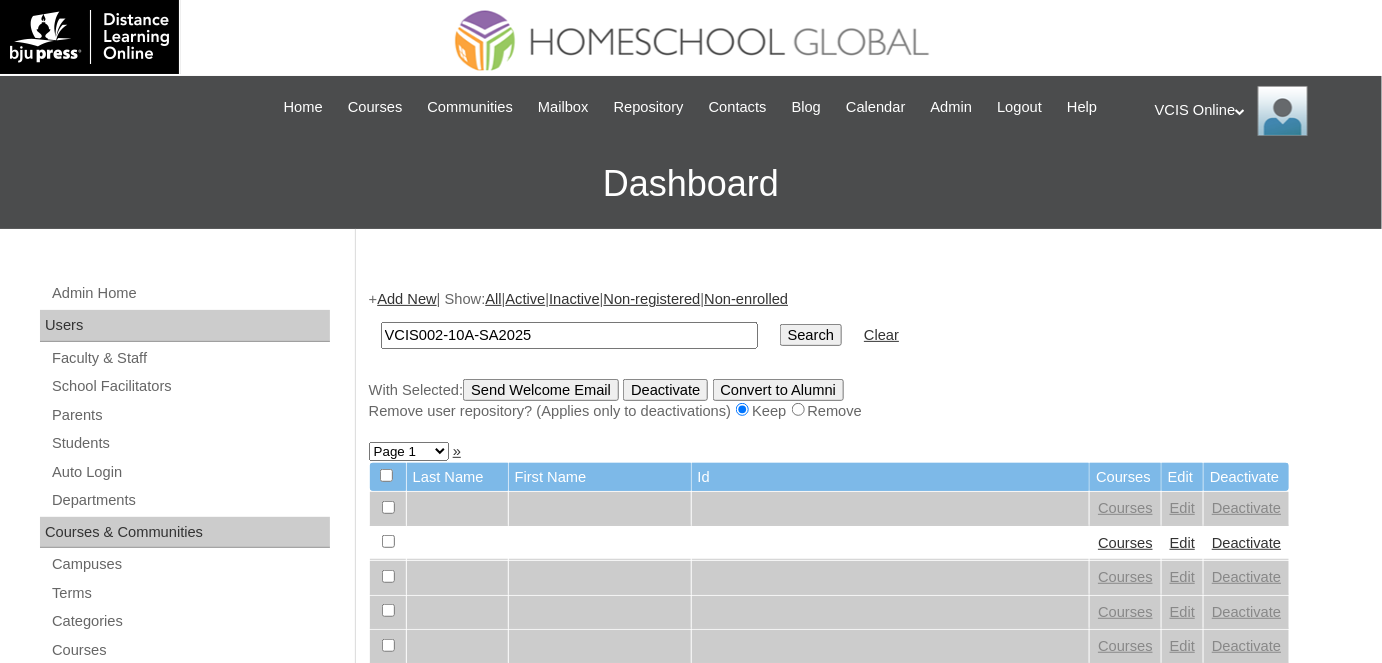 type on "VCIS002-10A-SA2025" 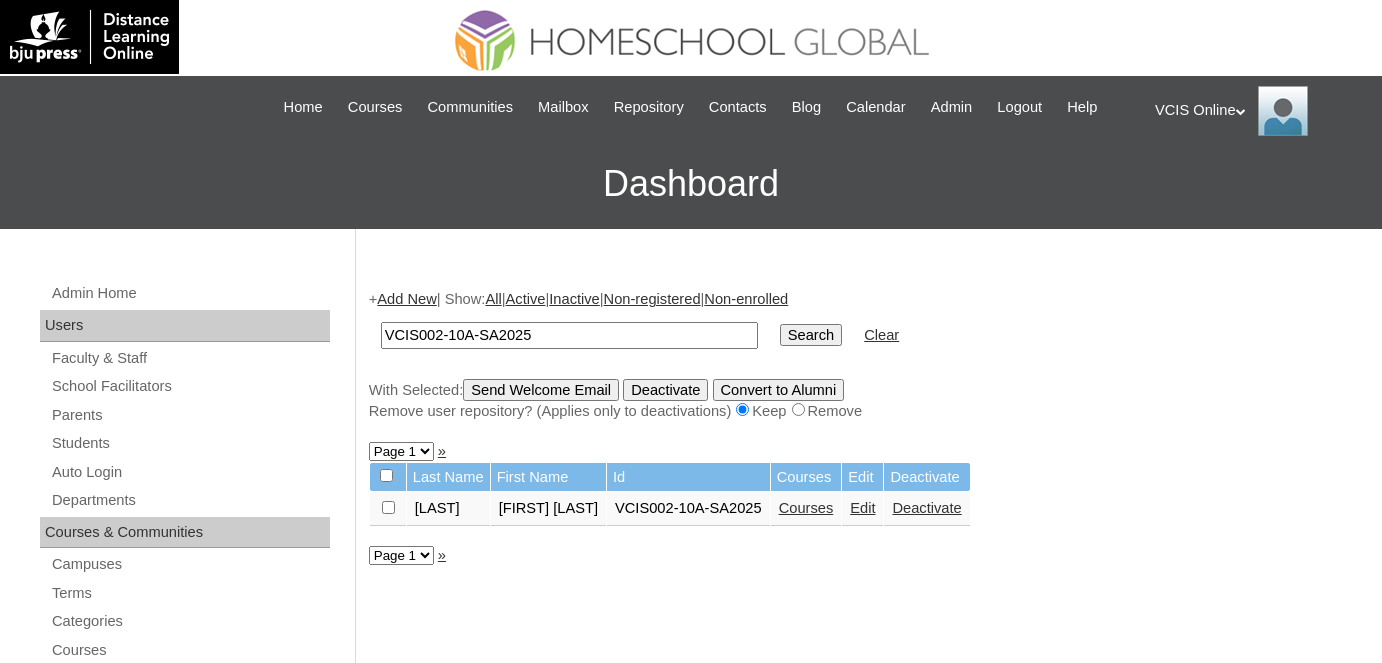 scroll, scrollTop: 0, scrollLeft: 0, axis: both 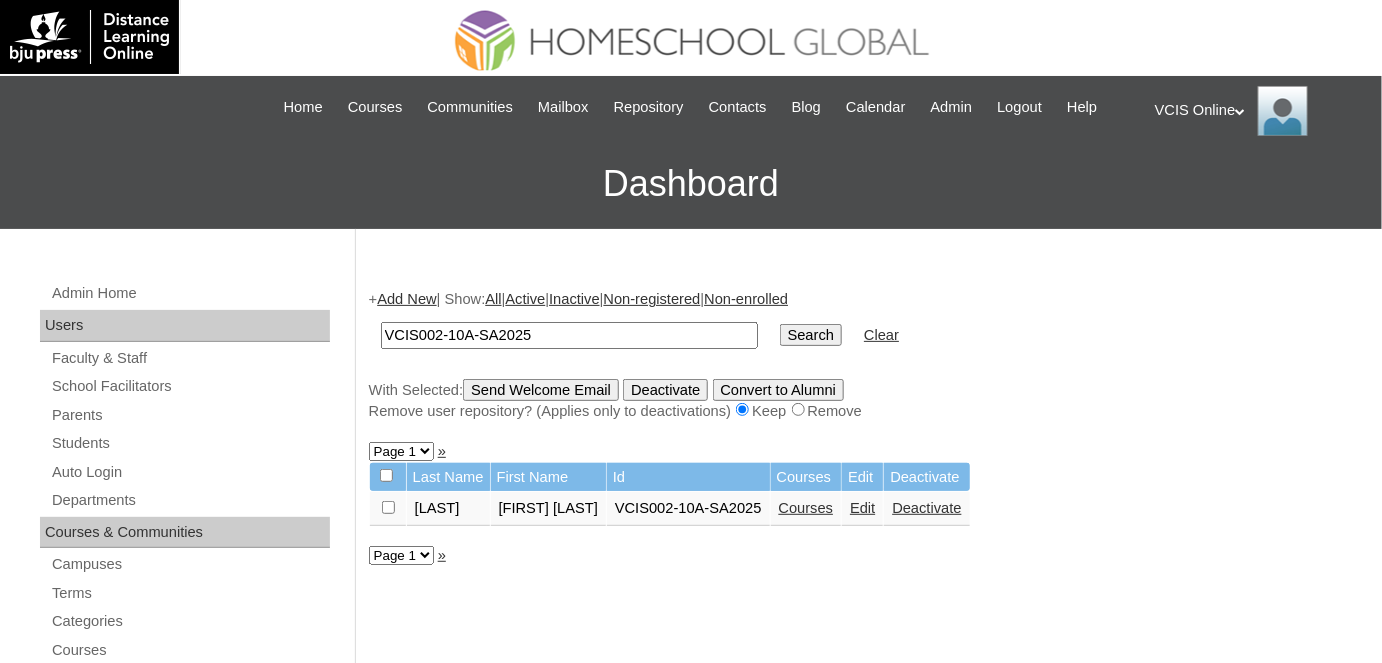 click on "VCIS002-10A-SA2025" at bounding box center [569, 335] 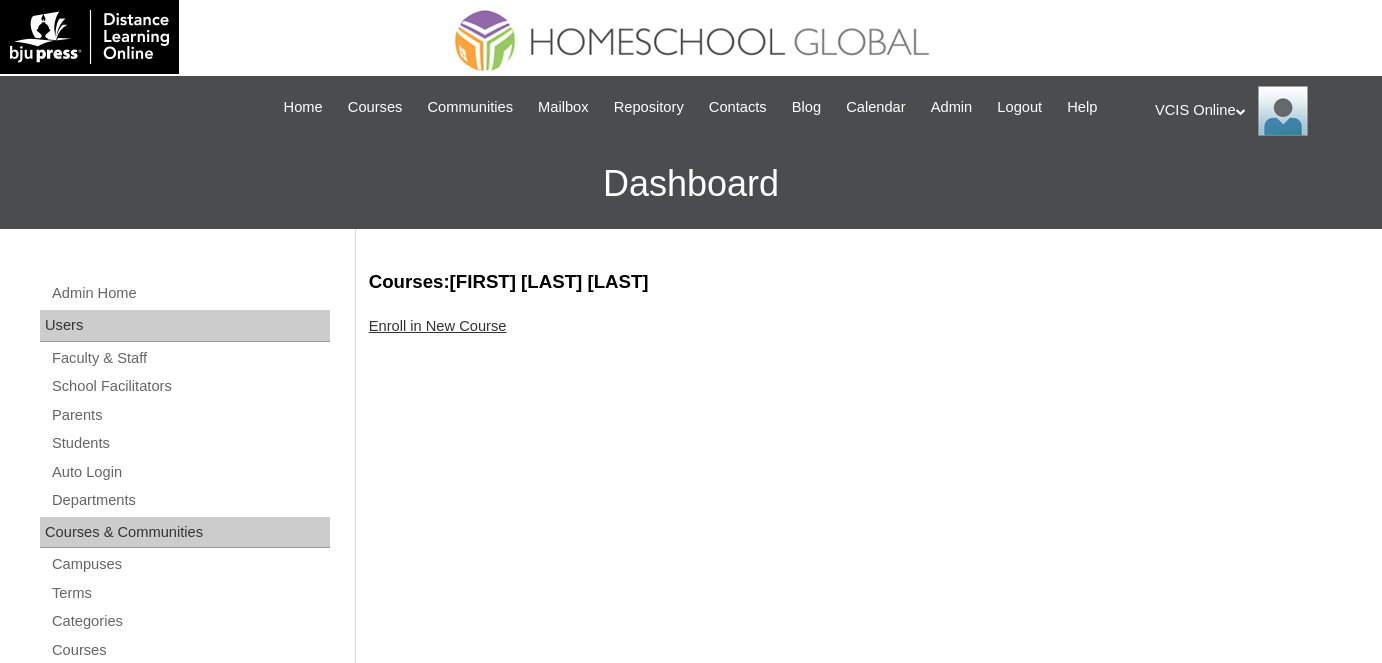 scroll, scrollTop: 0, scrollLeft: 0, axis: both 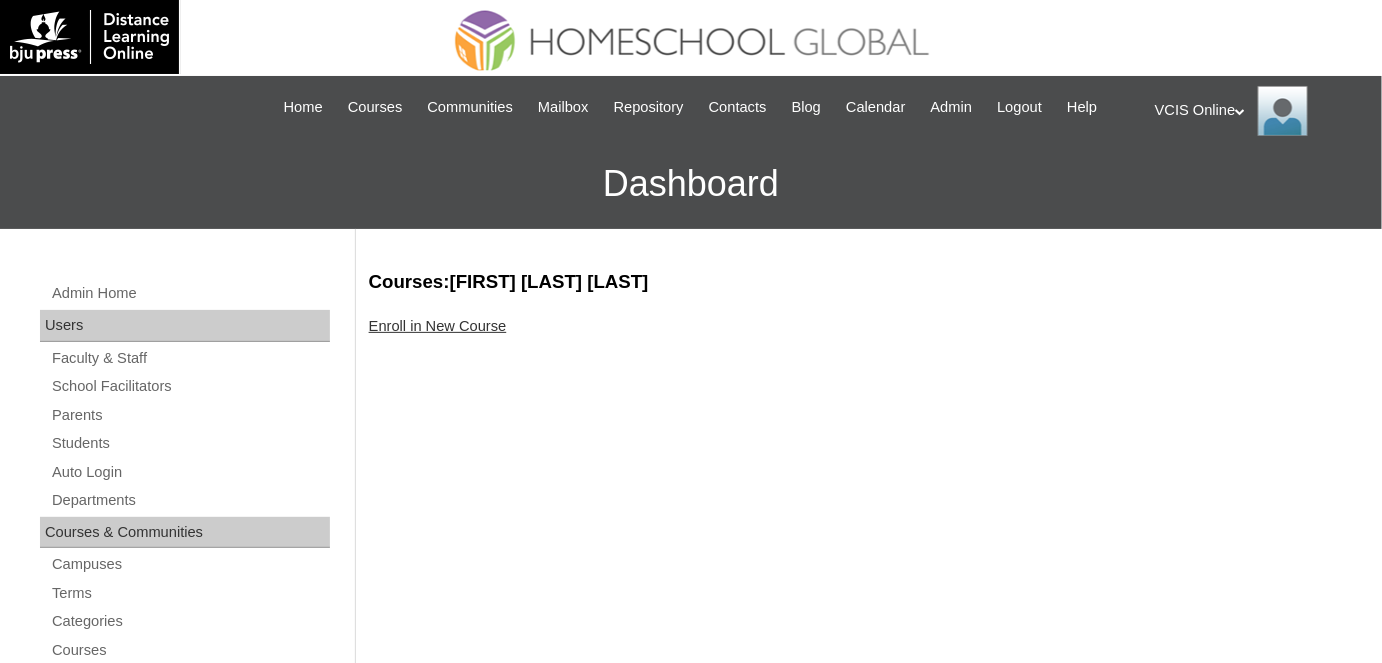 click on "Enroll in New Course" at bounding box center (438, 326) 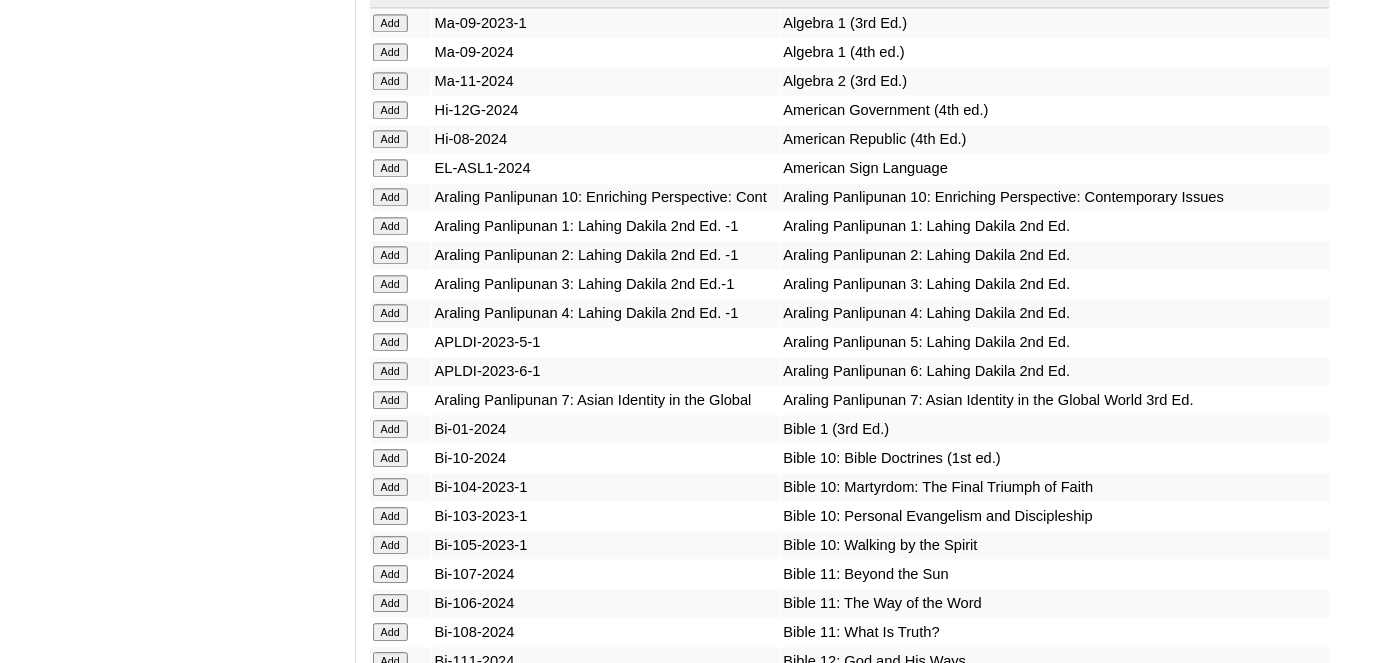scroll, scrollTop: 3909, scrollLeft: 0, axis: vertical 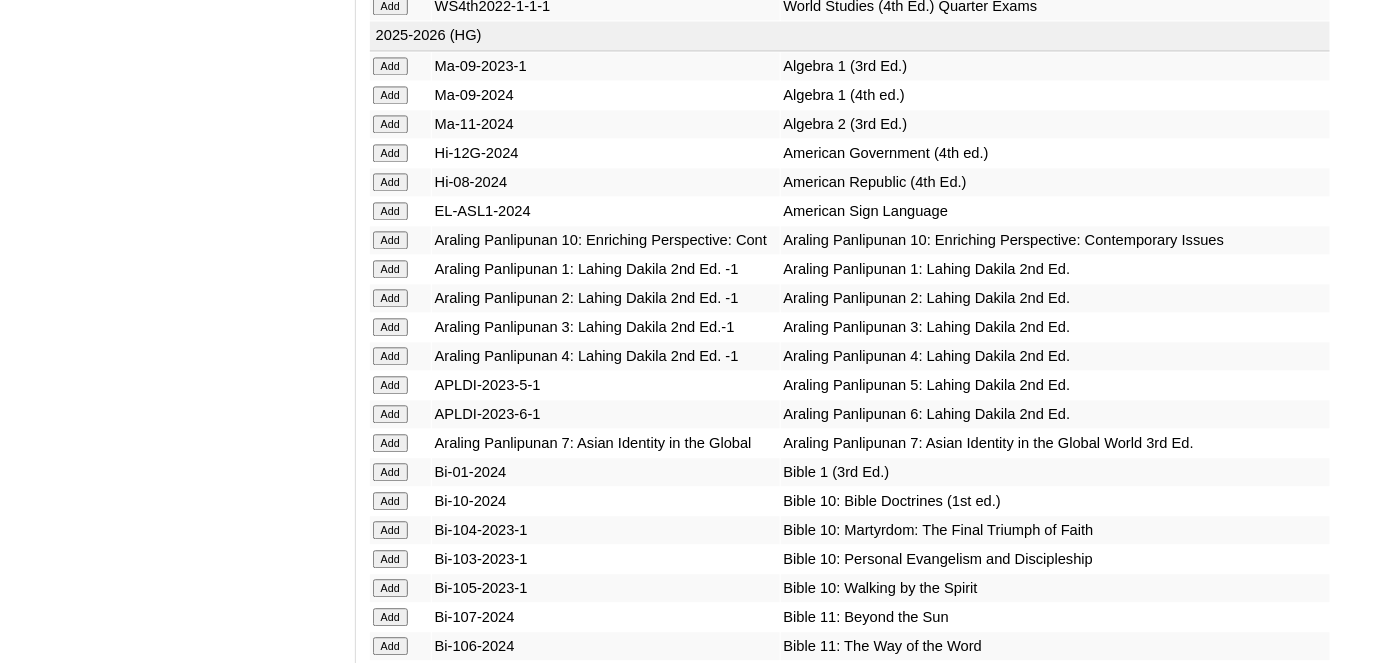 click on "Add" at bounding box center [390, -3533] 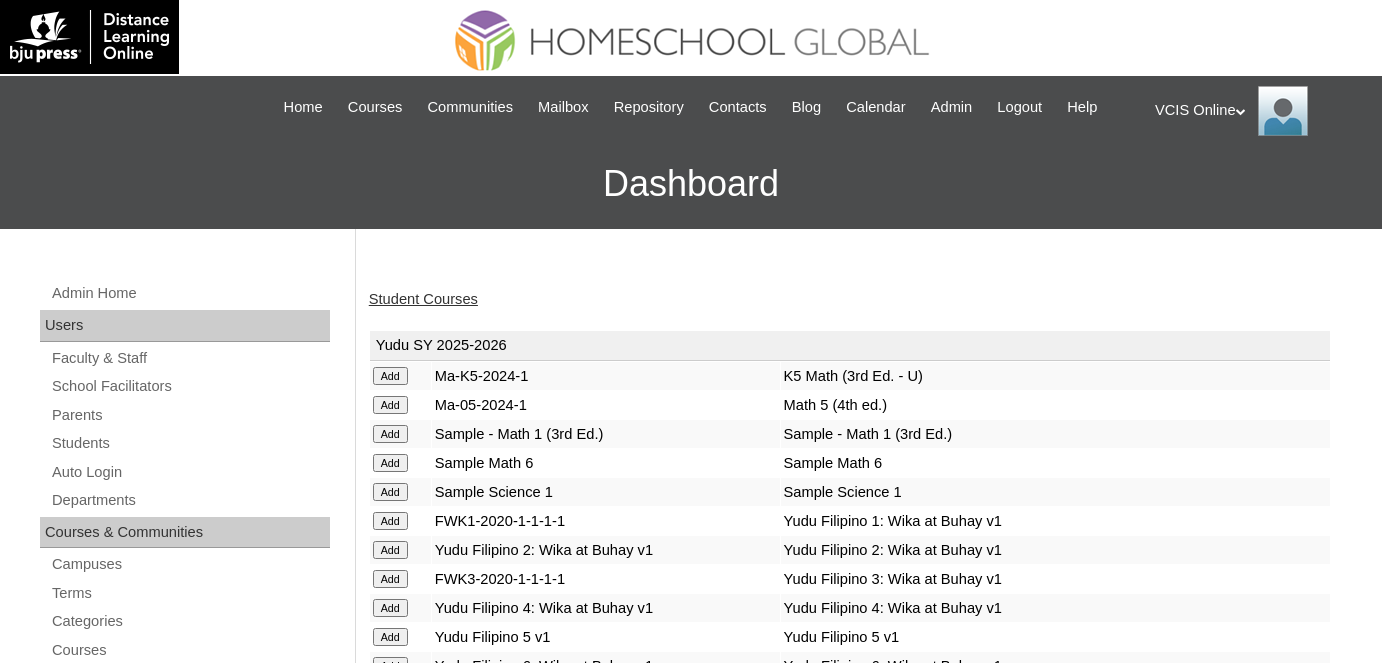 scroll, scrollTop: 0, scrollLeft: 0, axis: both 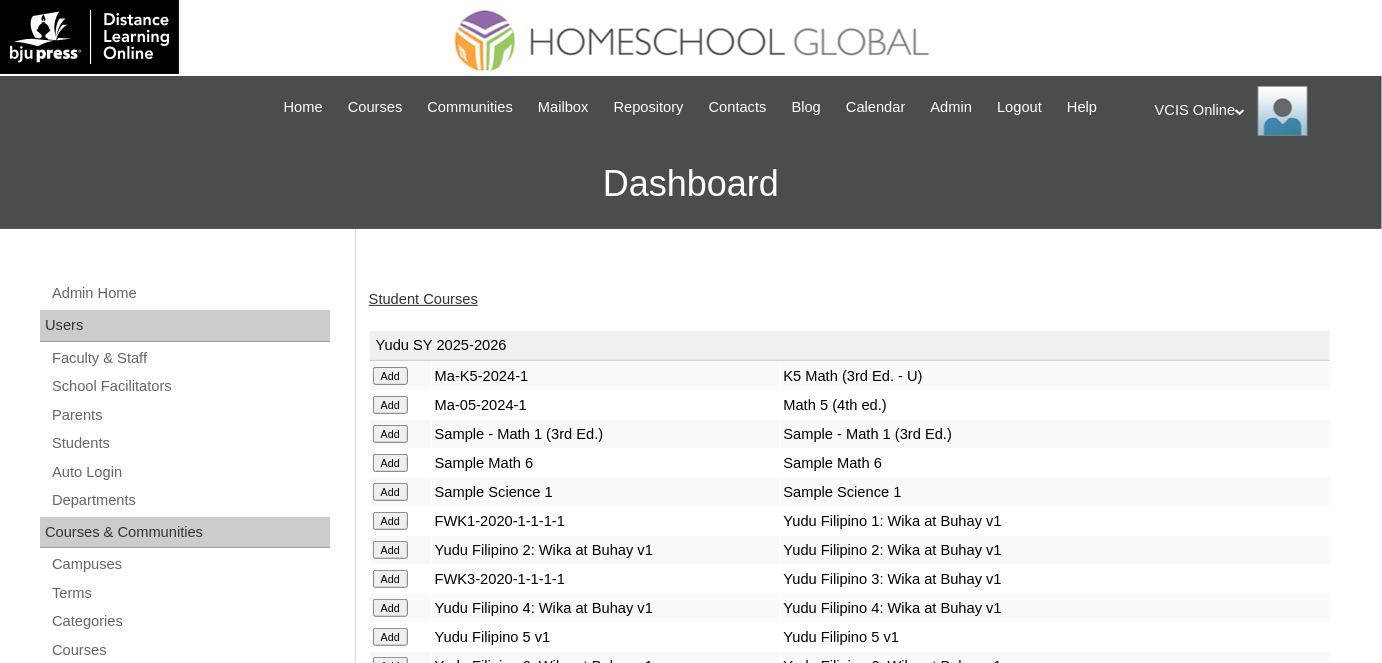 click on "Student Courses" at bounding box center [423, 299] 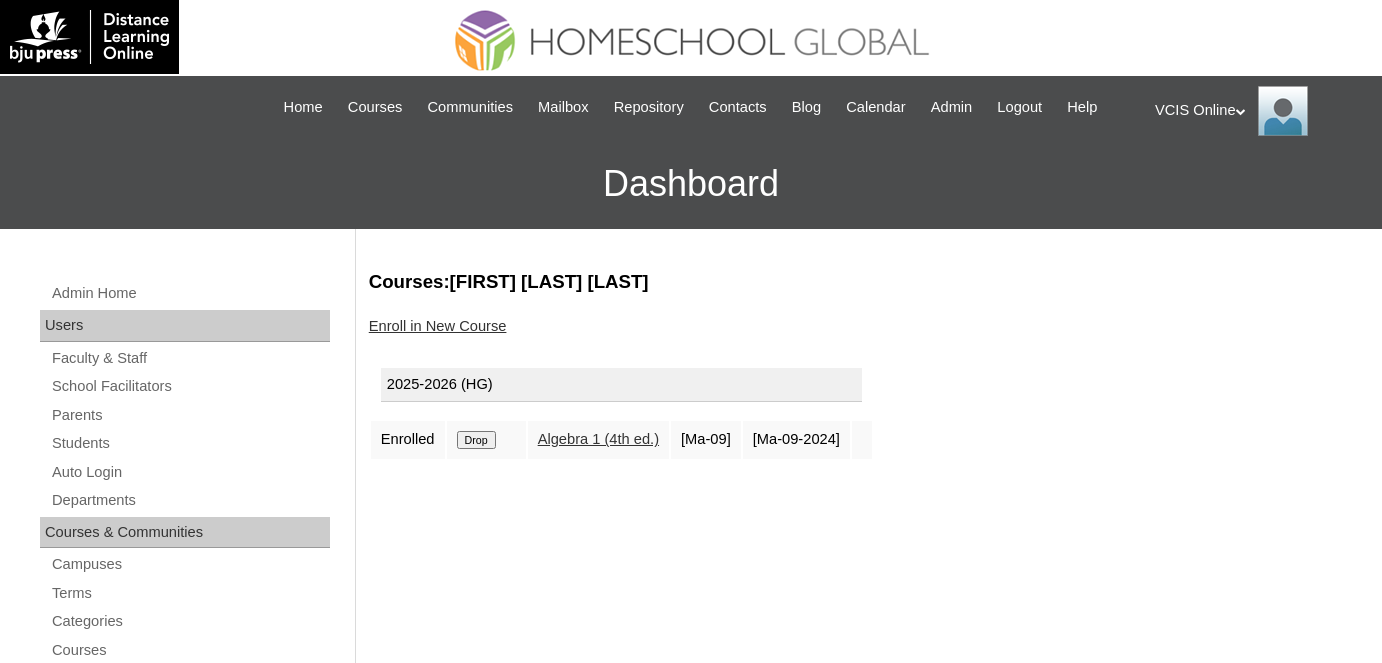 scroll, scrollTop: 0, scrollLeft: 0, axis: both 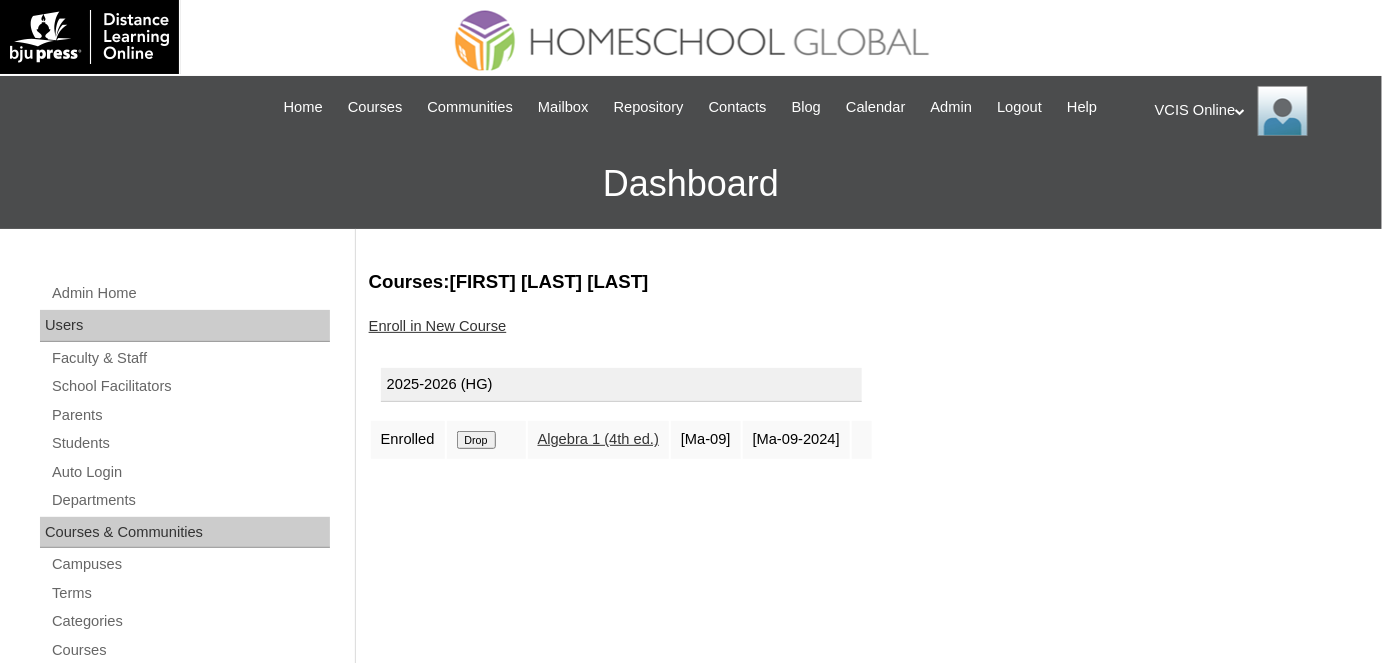 click on "Drop" at bounding box center (476, 440) 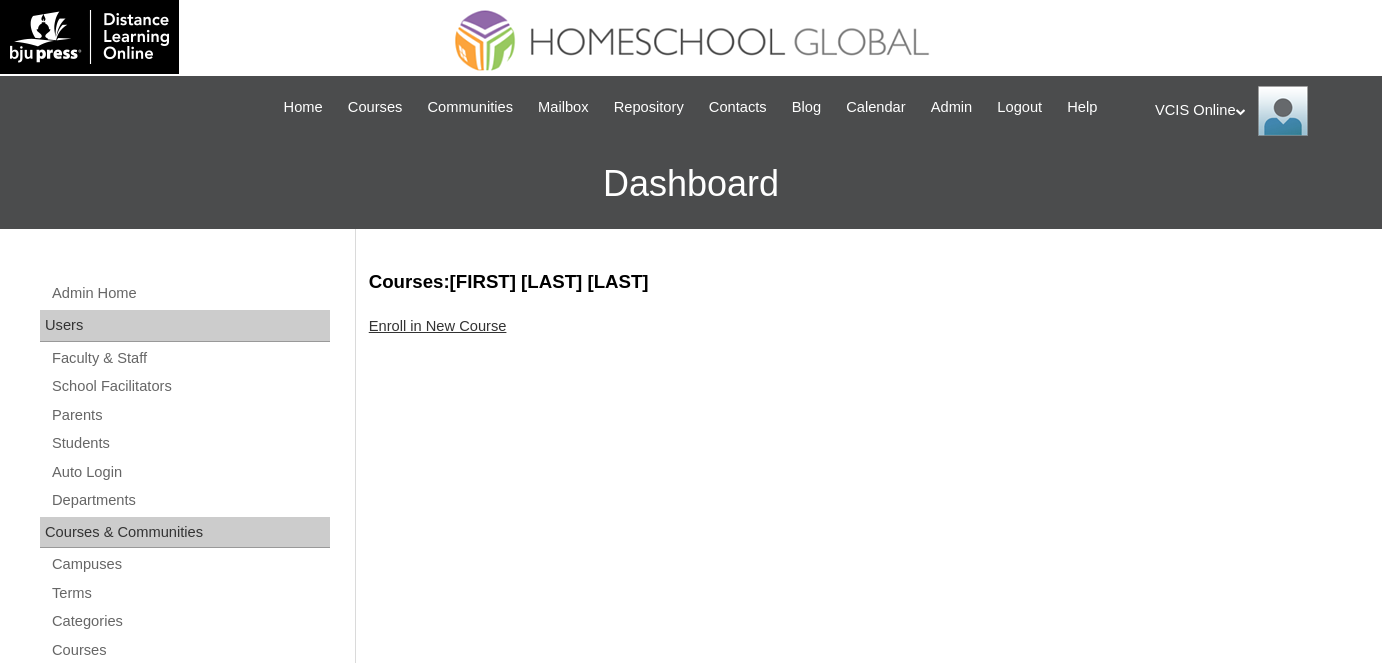 scroll, scrollTop: 0, scrollLeft: 0, axis: both 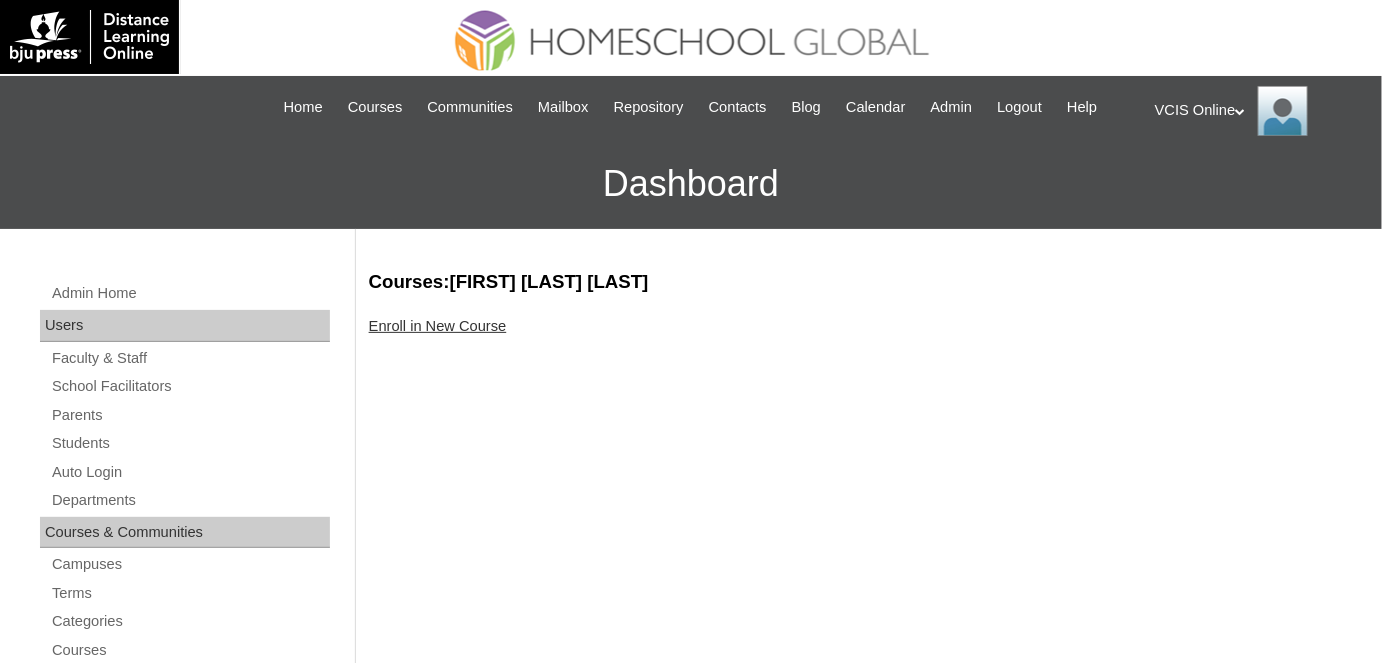click on "Enroll in New Course" at bounding box center [438, 326] 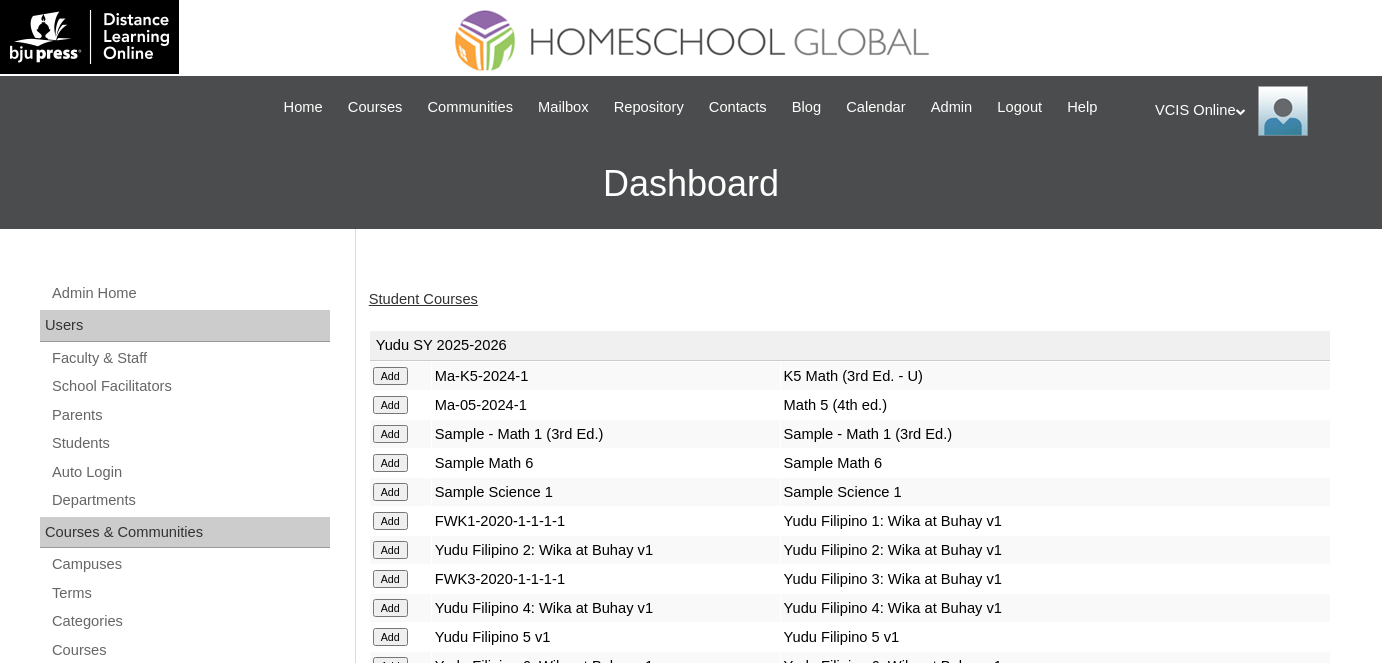 scroll, scrollTop: 0, scrollLeft: 0, axis: both 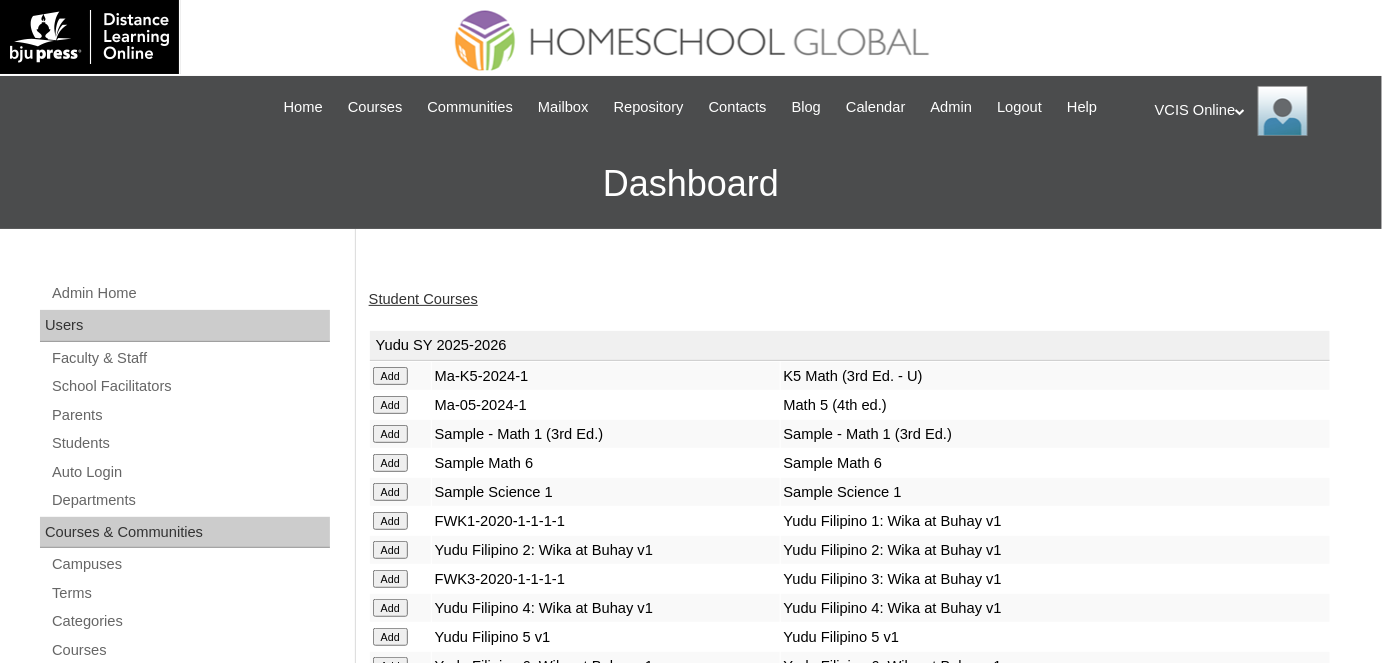 click on "Admin Home
Users
Faculty & Staff
School Facilitators
Parents
Students
Auto Login
Departments
Courses & Communities
Campuses
Terms
Categories
Courses
Communities
Reports
Tools
Alerts
Abuse Reports
Course Evaluations
Import / Export
Clone Tools
Settings
End Users Session
Language Pack Editor
Test Admins
Login Code
Design
Stylesheet
Image Uploader
Lesson Icons
Update Banner
Reports
Faculty Logins
Student Logins
Student Engagements
Expiring Enrollments
Email Logs
Autoconvert Logs
Certificates
Language Filter
Dormant Students
Query Builder
Support
Internal Help Desk
Student Courses
Yudu SY 2025-2026
Add
Ma-K5-2024-1
K5 Math (3rd Ed. - U)" at bounding box center [691, 16857] 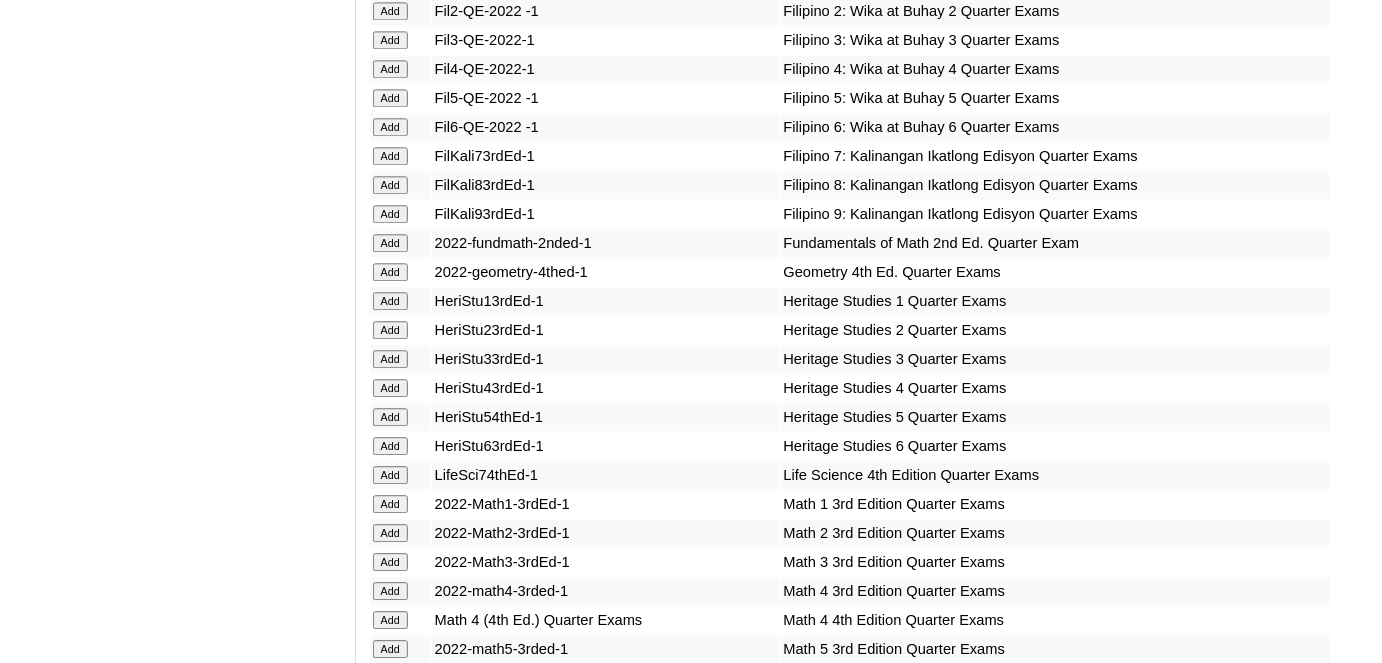 scroll, scrollTop: 20551, scrollLeft: 0, axis: vertical 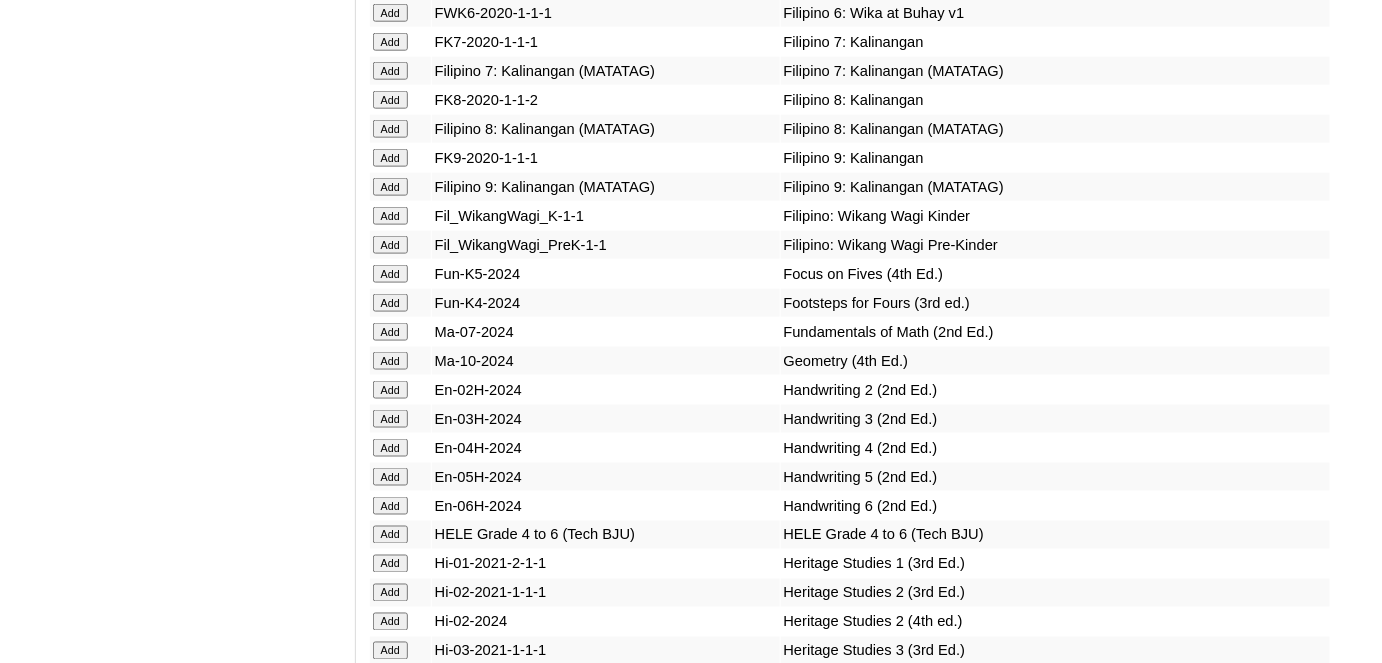click on "Add" at bounding box center [390, -5442] 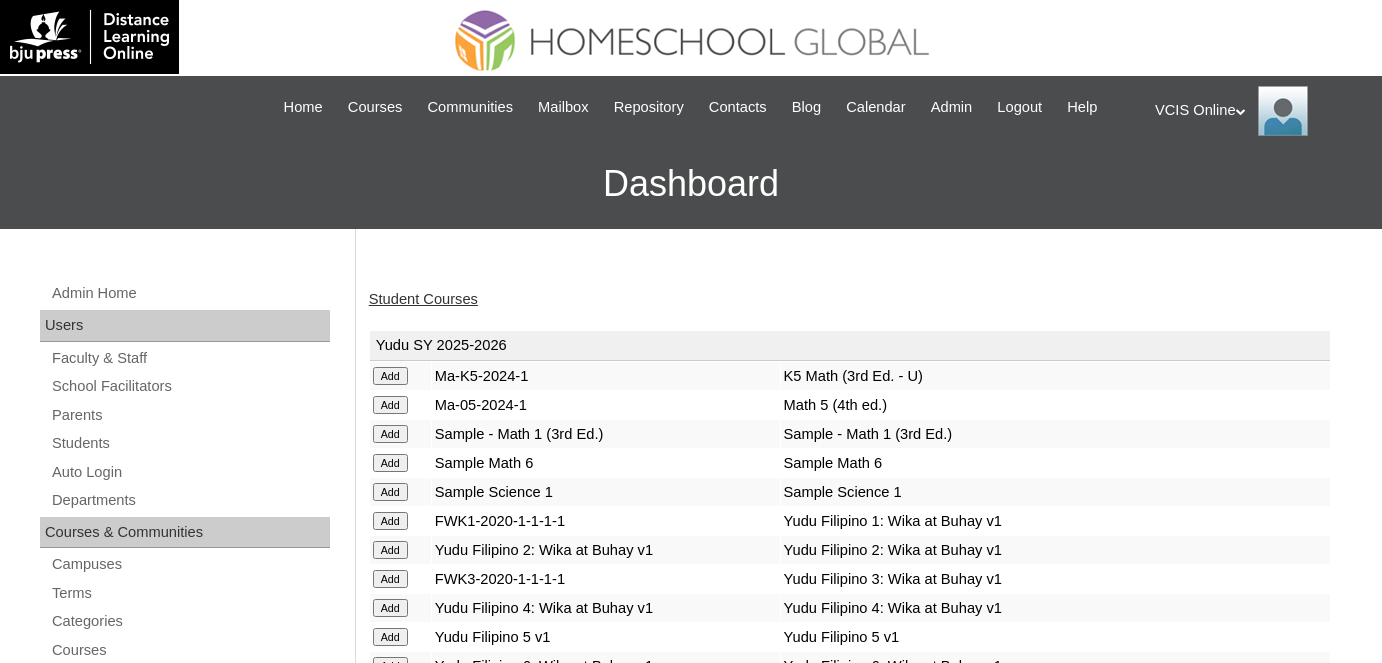 scroll, scrollTop: 0, scrollLeft: 0, axis: both 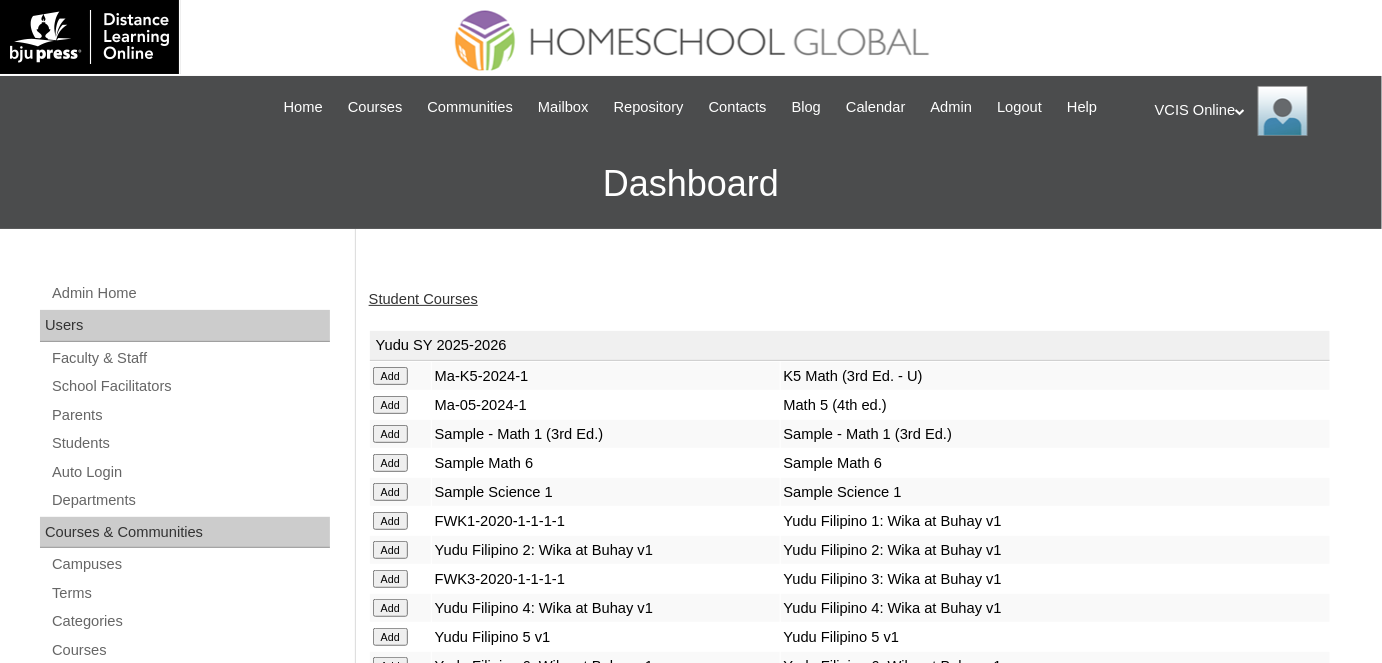 click on "Admin Home
Users
Faculty & Staff
School Facilitators
Parents
Students
Auto Login
Departments
Courses & Communities
Campuses
Terms
Categories
Courses
Communities
Reports
Tools
Alerts
Abuse Reports
Course Evaluations
Import / Export
Clone Tools
Settings
End Users Session
Language Pack Editor
Test Admins
Login Code
Design
Stylesheet
Image Uploader
Lesson Icons
Update Banner
Reports
Faculty Logins
Student Logins
Student Engagements
Expiring Enrollments
Email Logs
Autoconvert Logs
Certificates
Language Filter
Dormant Students
Query Builder
Support
Internal Help Desk
Student Courses
Yudu SY 2025-2026
Add
Ma-K5-2024-1
K5 Math (3rd Ed. - U)" at bounding box center [691, 16857] 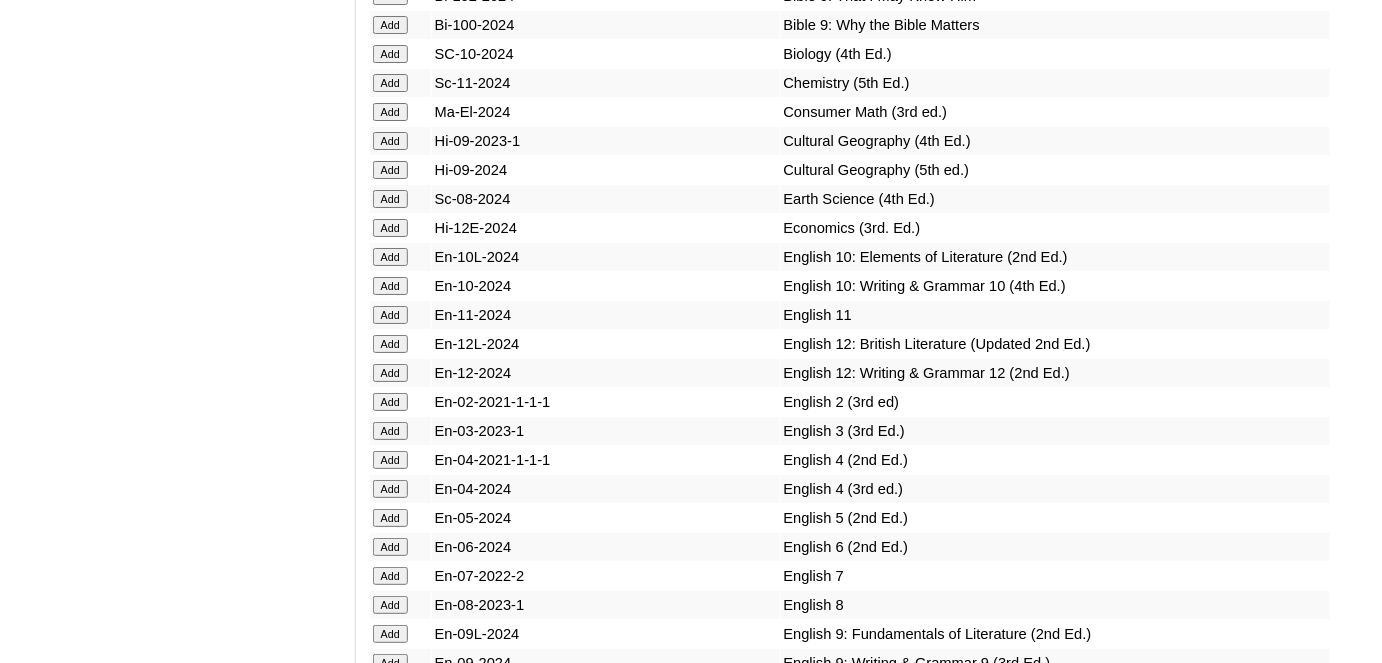 scroll, scrollTop: 4967, scrollLeft: 0, axis: vertical 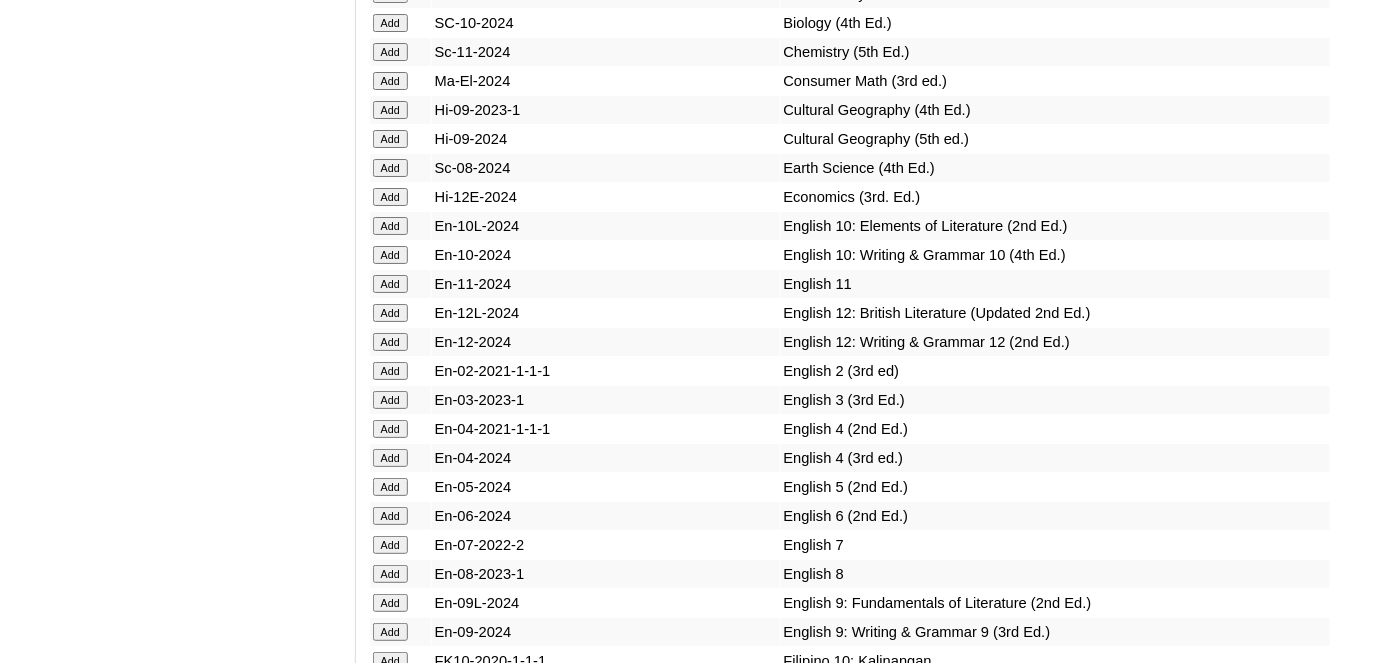 click on "Add" at bounding box center [390, -4591] 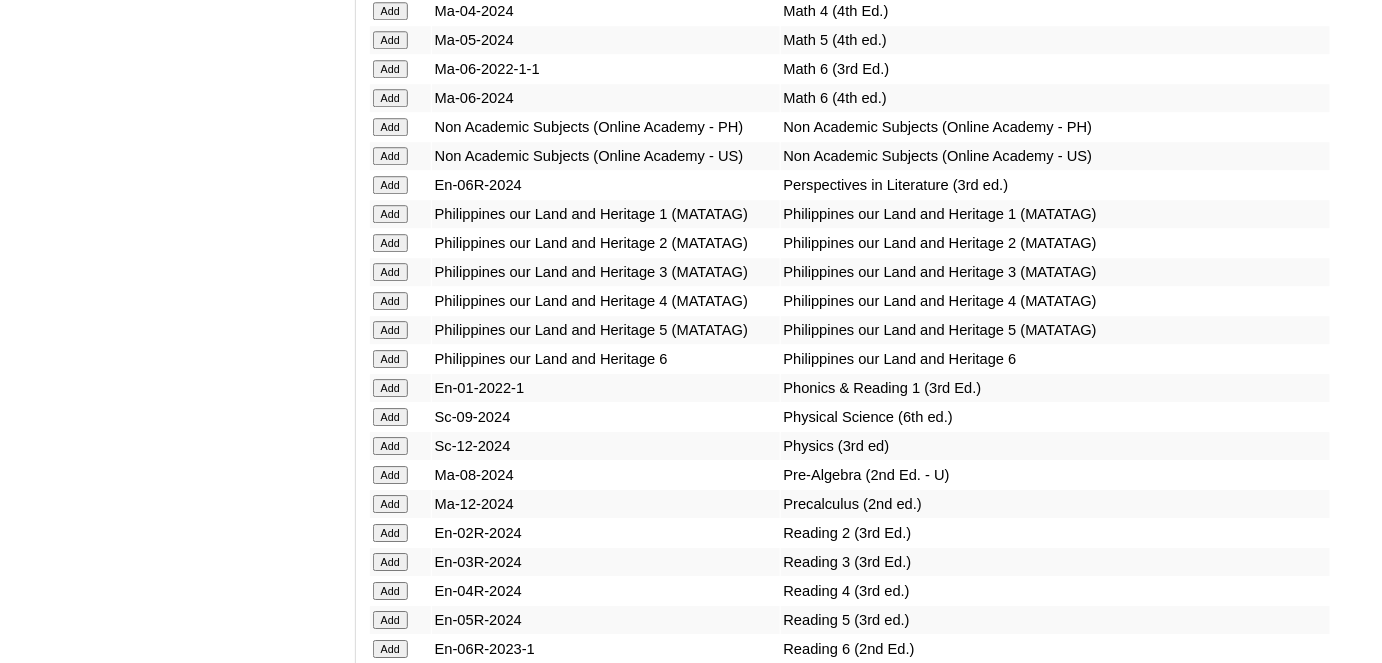 scroll, scrollTop: 6911, scrollLeft: 0, axis: vertical 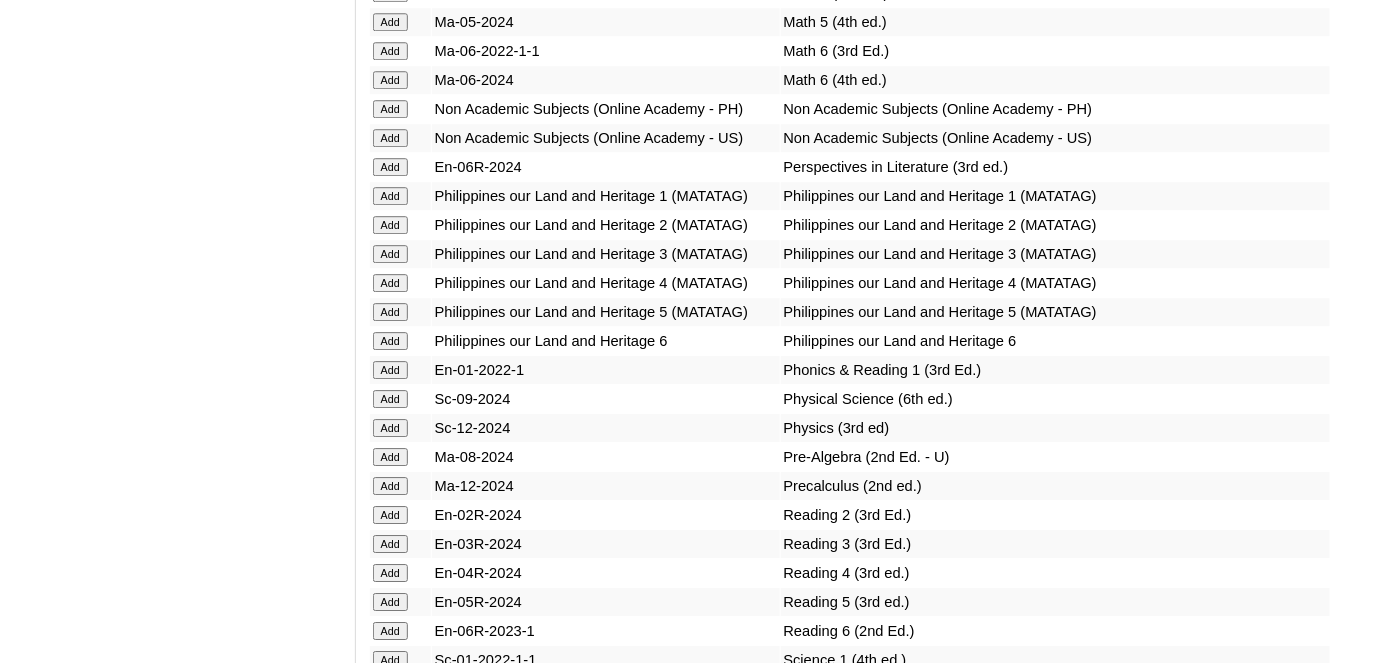 click on "Add" at bounding box center [390, -6535] 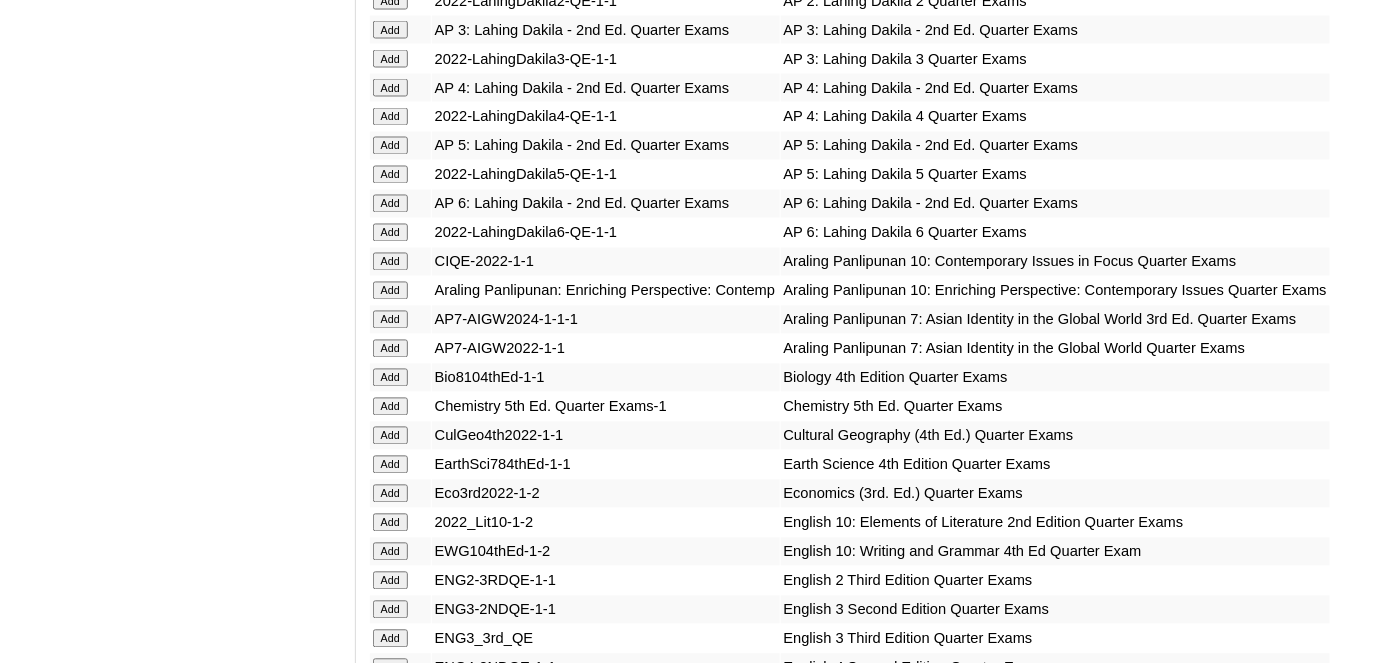 scroll, scrollTop: 11161, scrollLeft: 0, axis: vertical 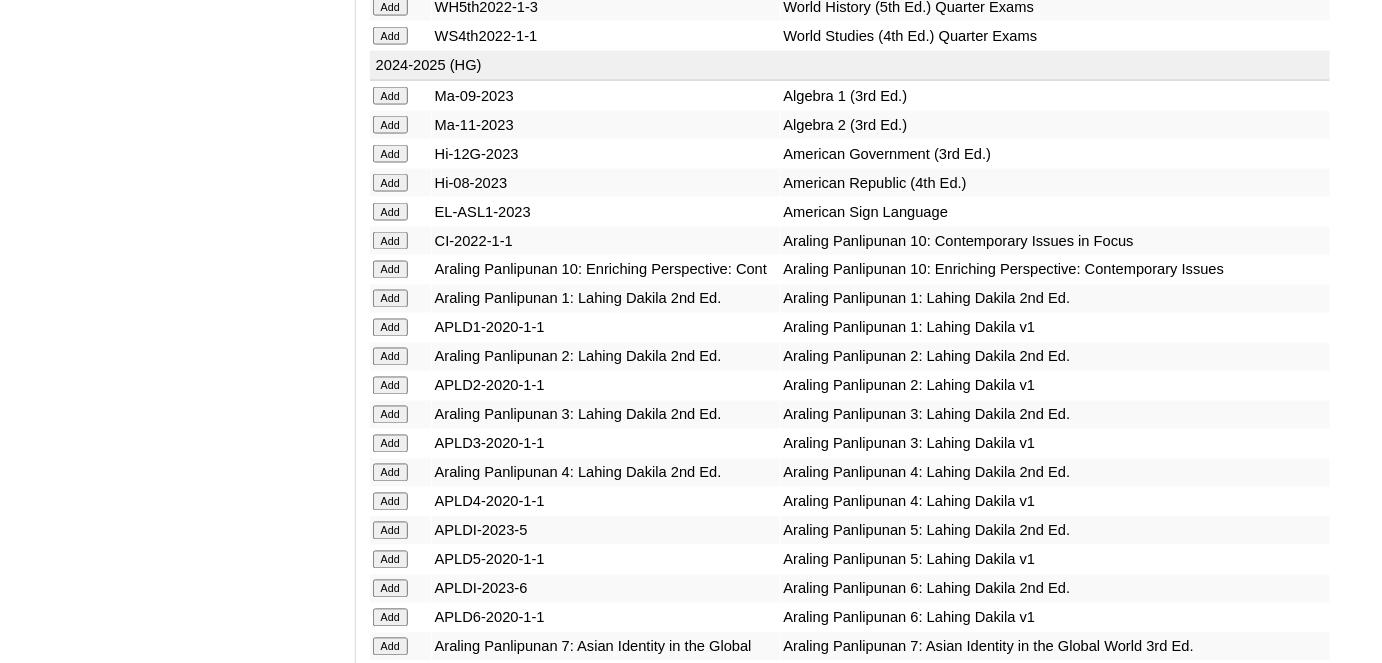 drag, startPoint x: 381, startPoint y: 336, endPoint x: 701, endPoint y: 134, distance: 378.42303 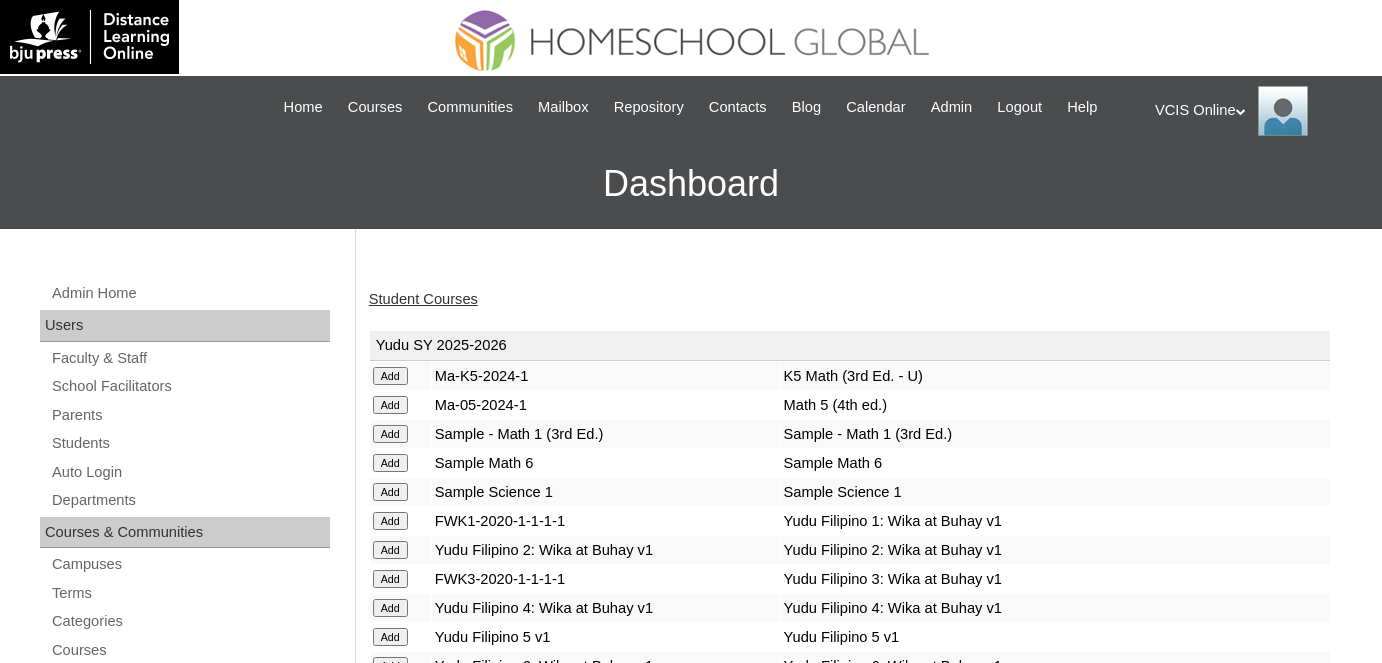 scroll, scrollTop: 0, scrollLeft: 0, axis: both 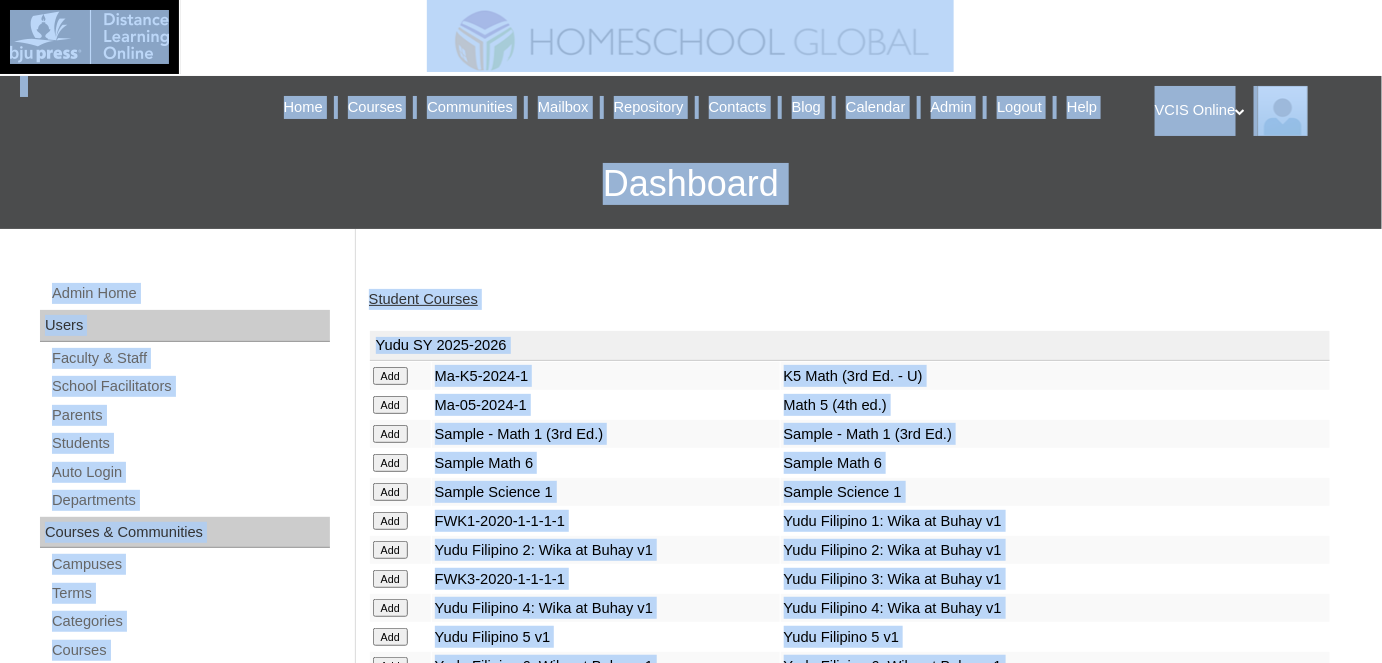 click on "Student Courses" at bounding box center [864, 299] 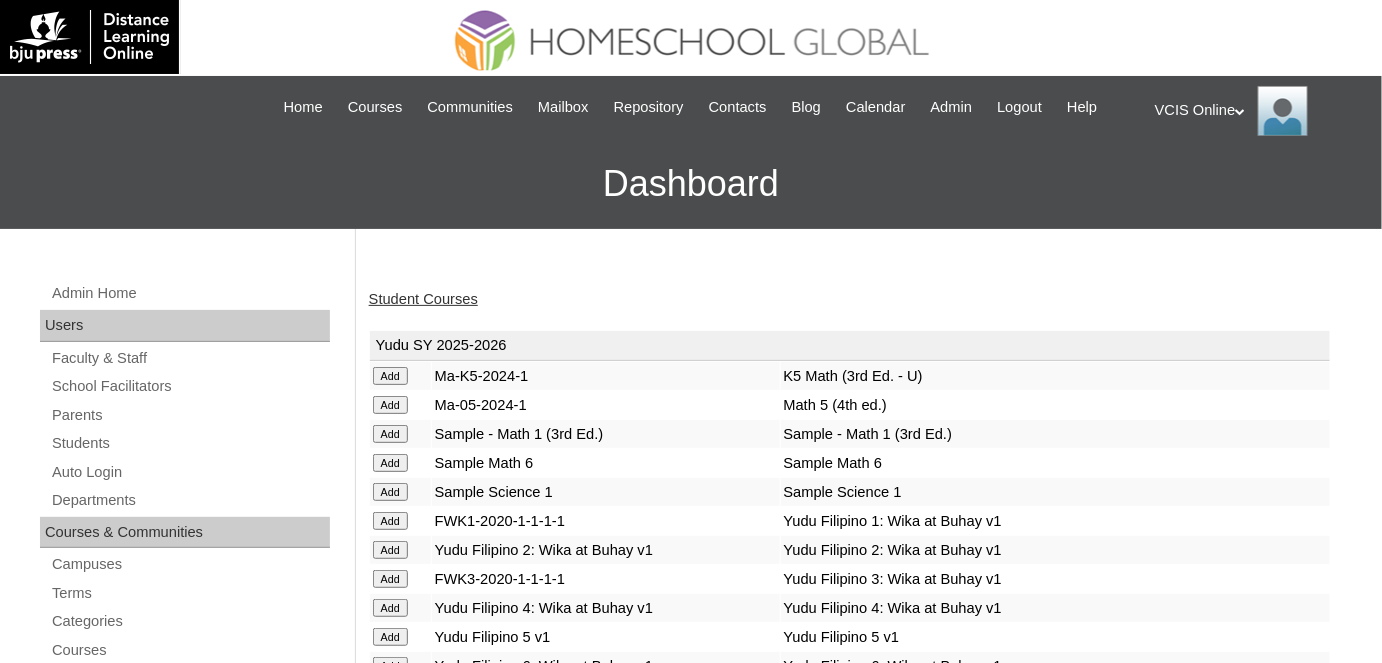 scroll, scrollTop: 4162, scrollLeft: 0, axis: vertical 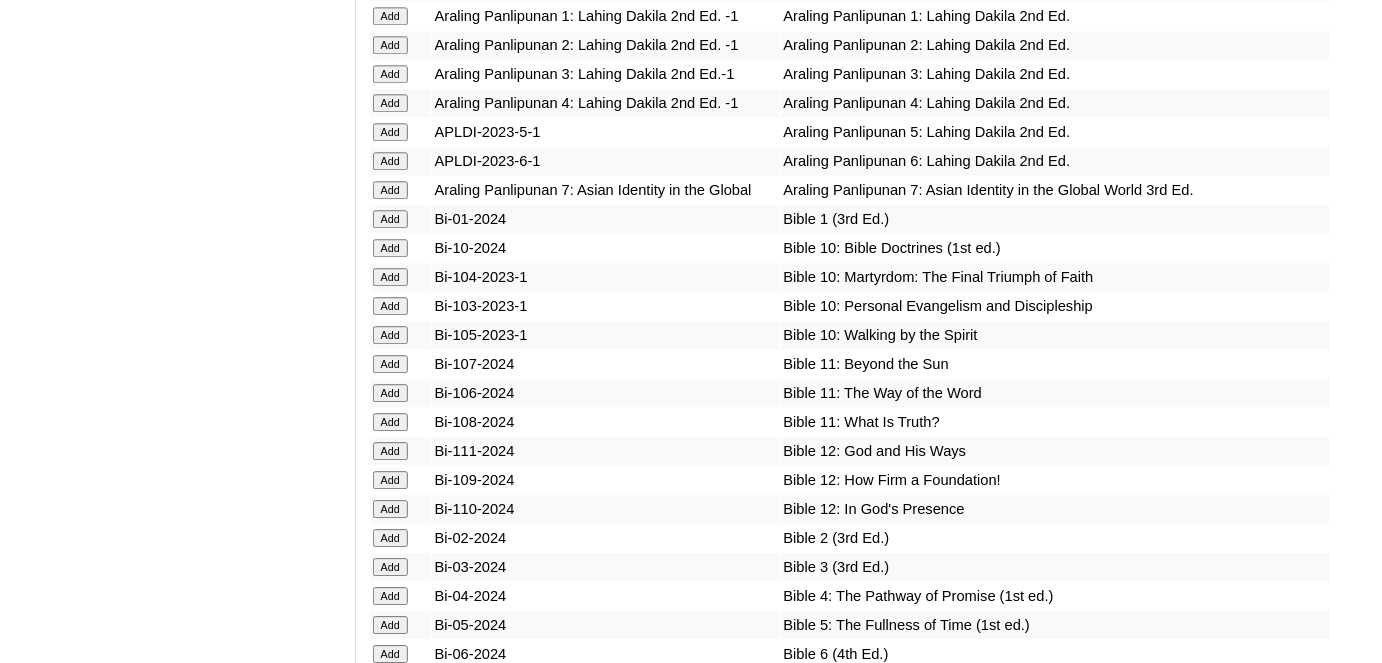 click on "Add" at bounding box center (390, -3786) 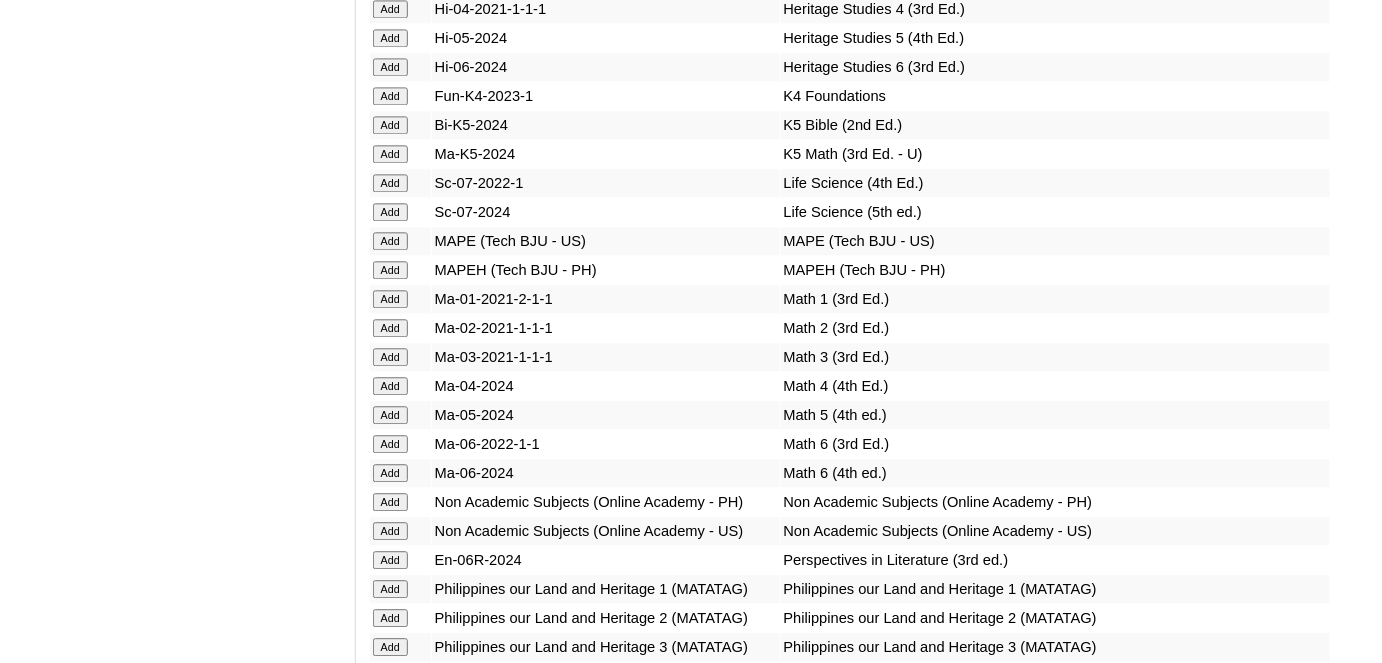 scroll, scrollTop: 7782, scrollLeft: 0, axis: vertical 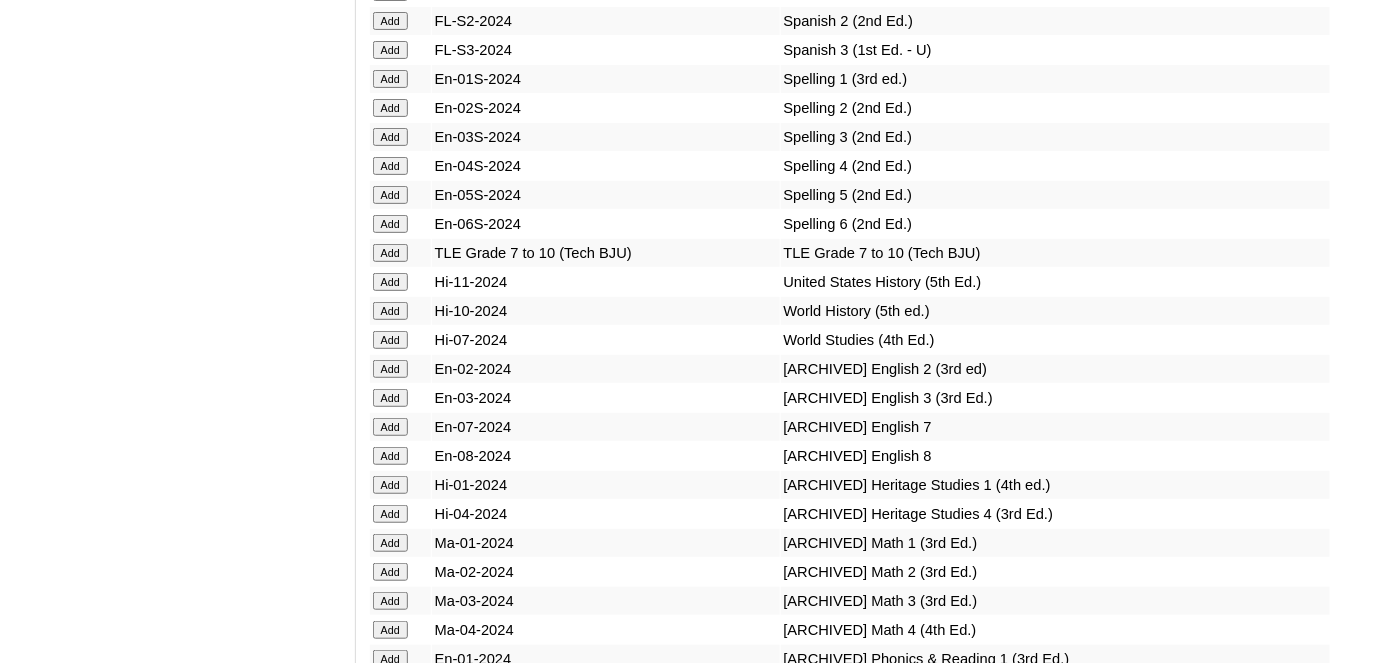 click on "Add" at bounding box center (390, -7406) 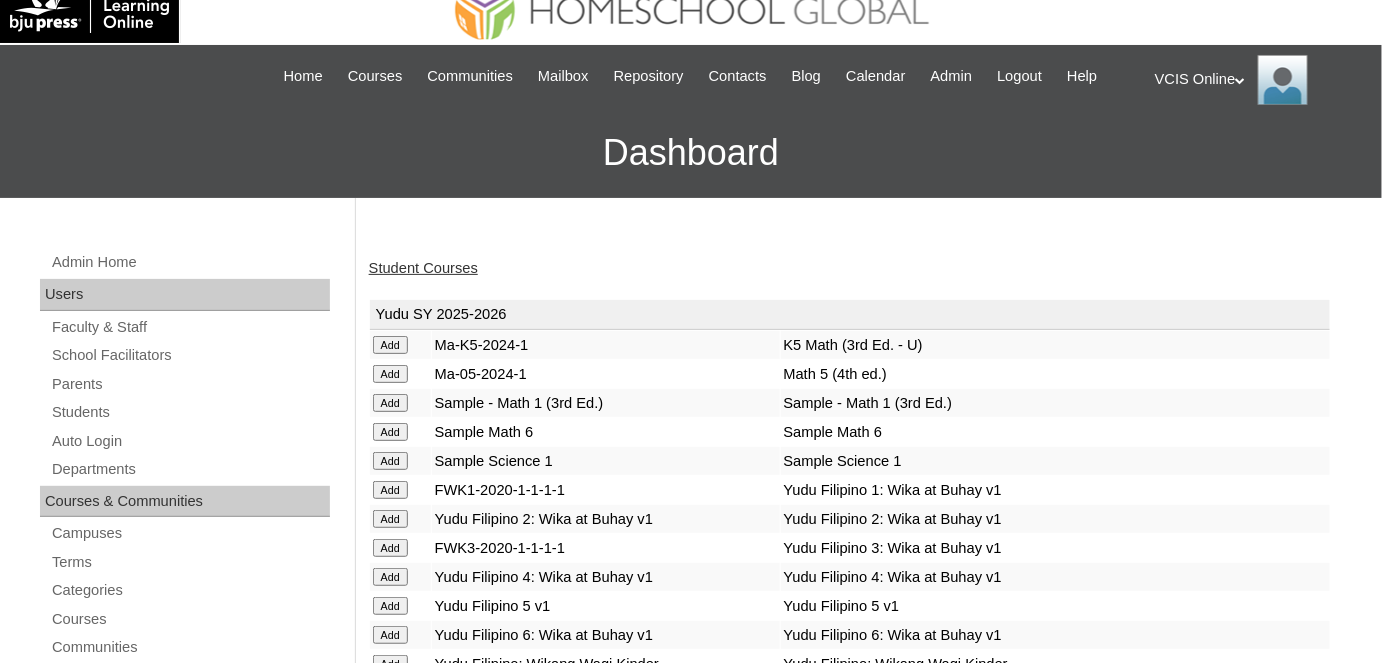 scroll, scrollTop: 0, scrollLeft: 0, axis: both 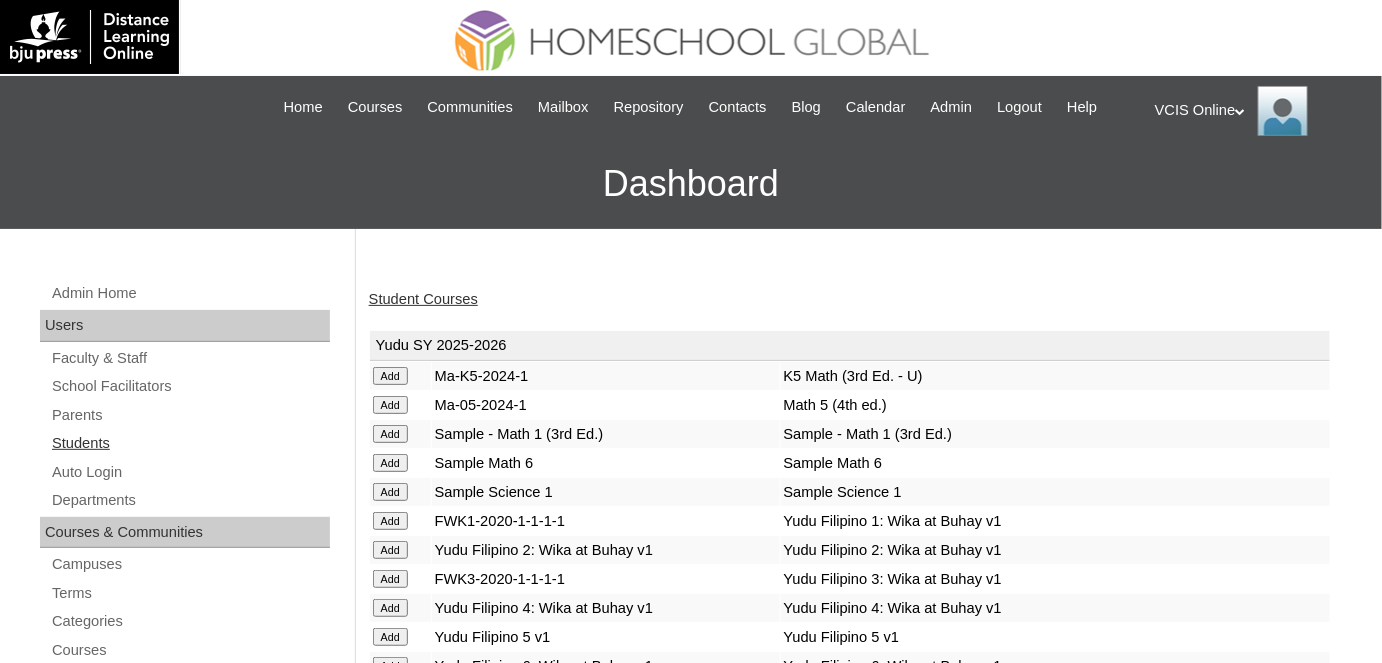 click on "Students" at bounding box center [190, 443] 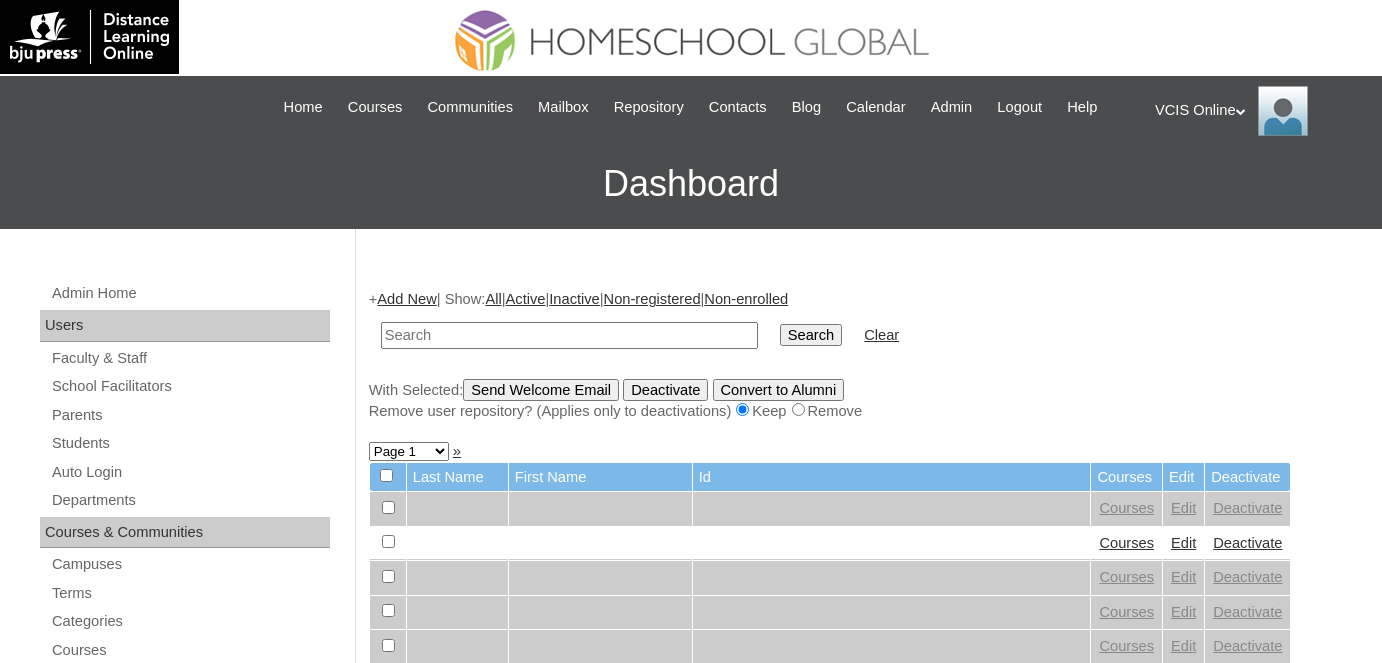 scroll, scrollTop: 0, scrollLeft: 0, axis: both 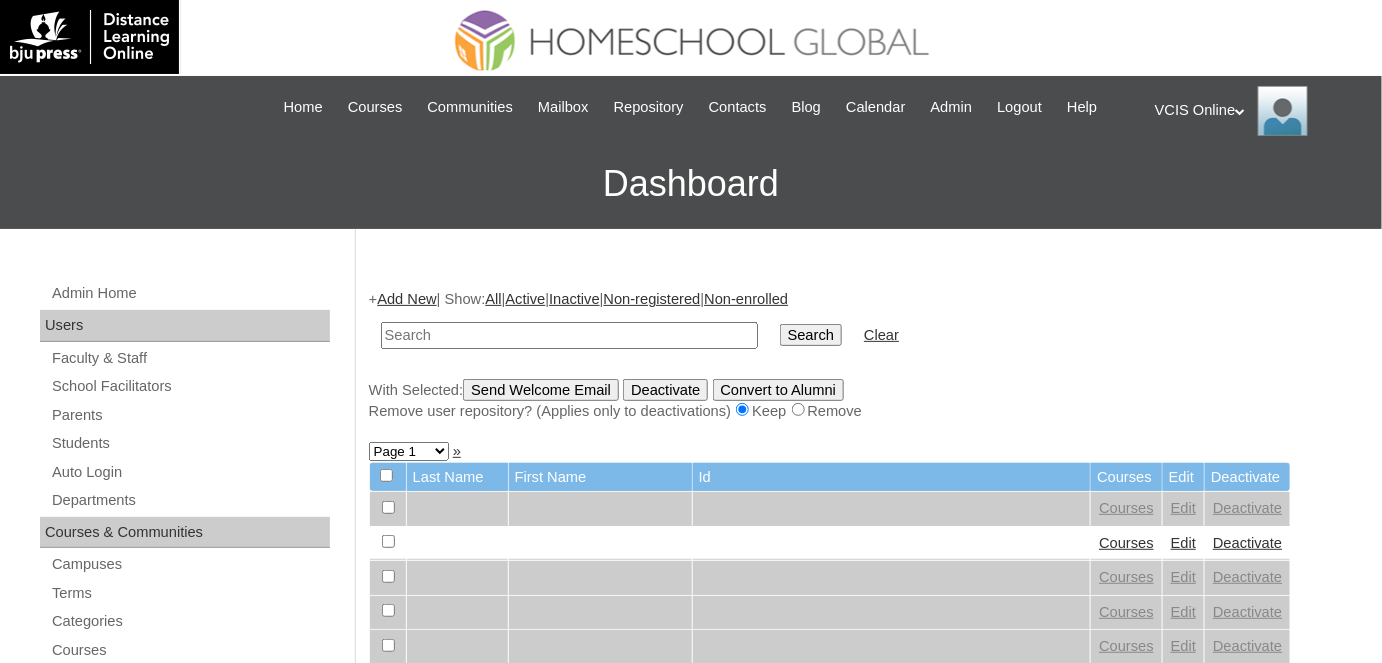click at bounding box center (569, 335) 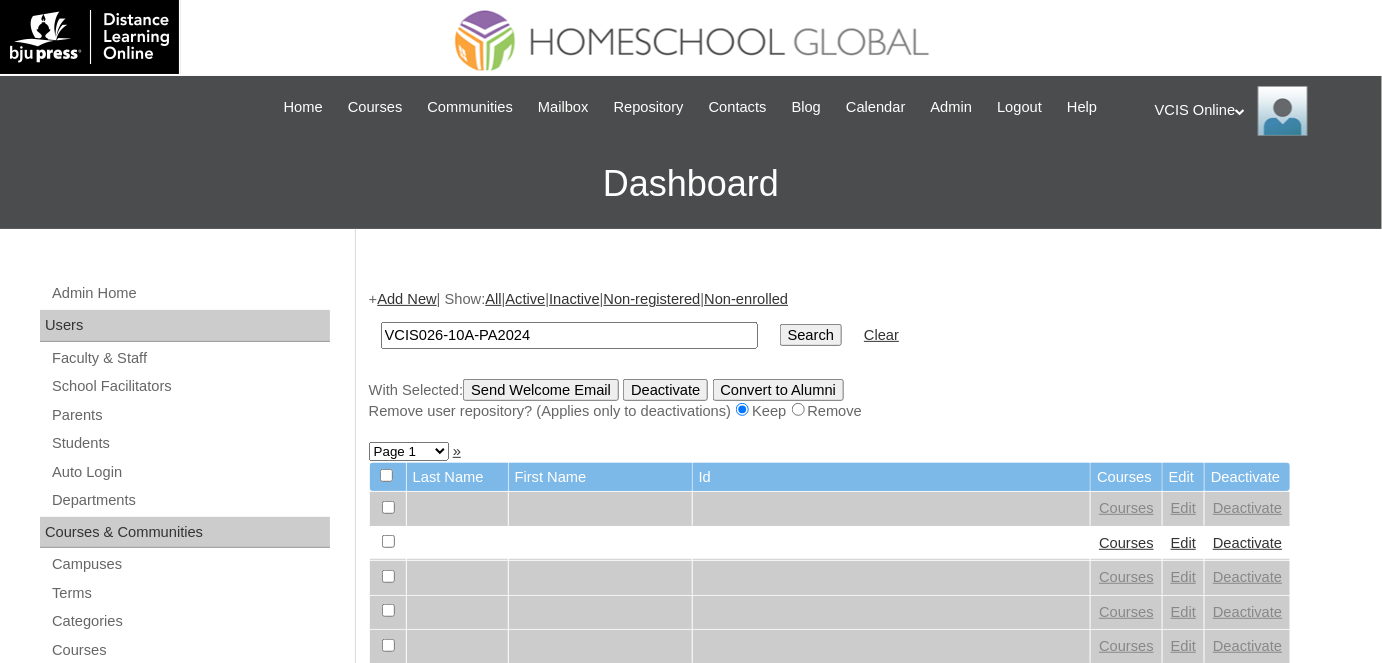 type on "VCIS026-10A-PA2024" 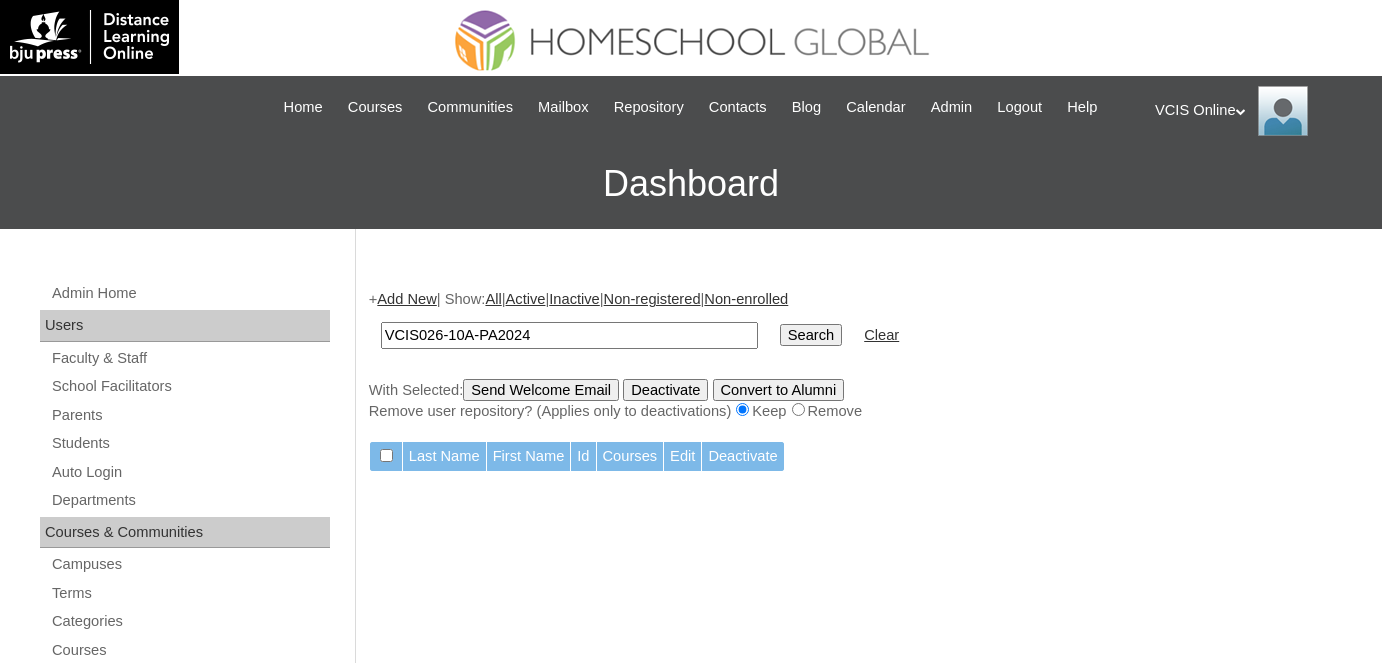 scroll, scrollTop: 0, scrollLeft: 0, axis: both 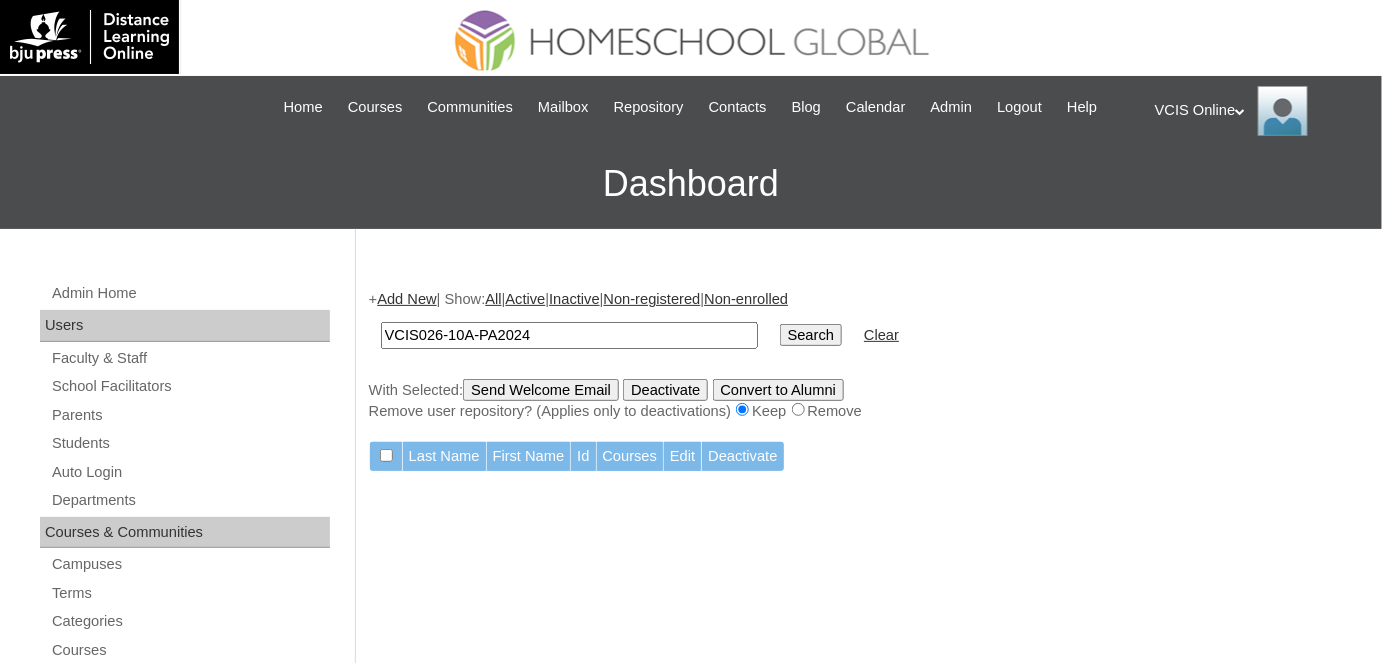 click on "VCIS026-10A-PA2024" at bounding box center [569, 335] 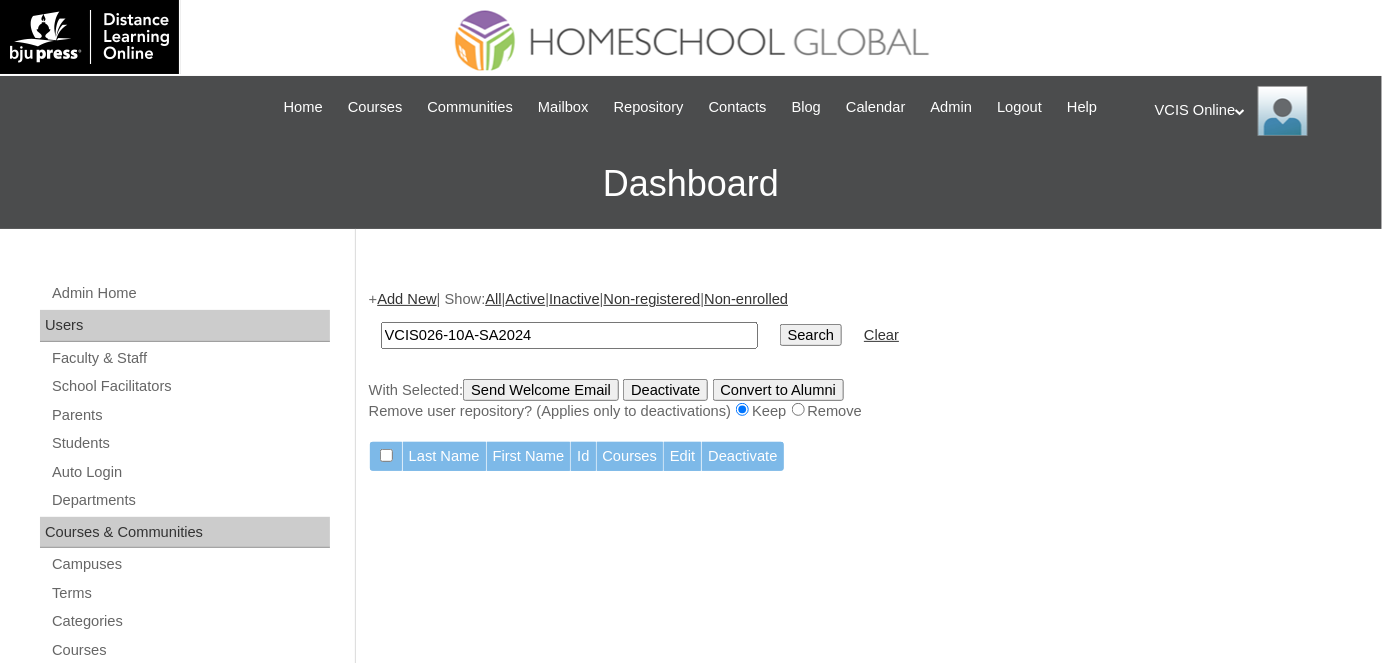 type on "VCIS026-10A-SA2024" 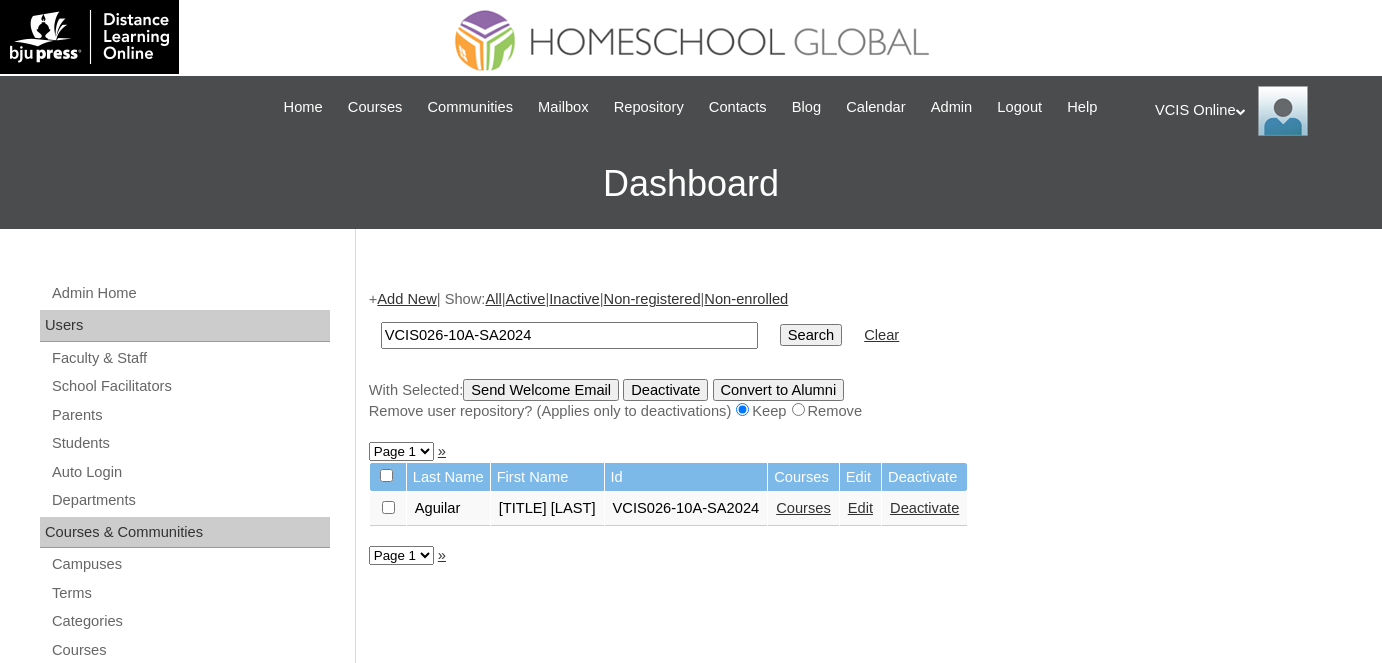 scroll, scrollTop: 0, scrollLeft: 0, axis: both 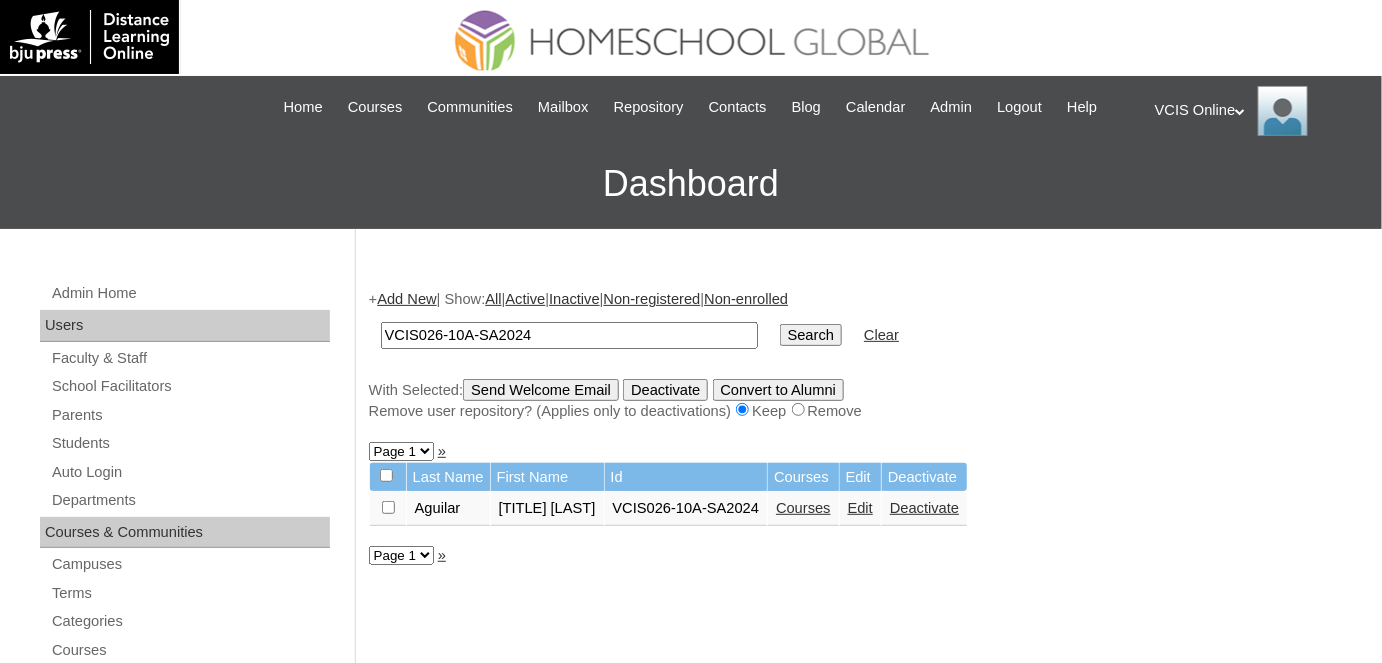 click on "Courses" at bounding box center [803, 508] 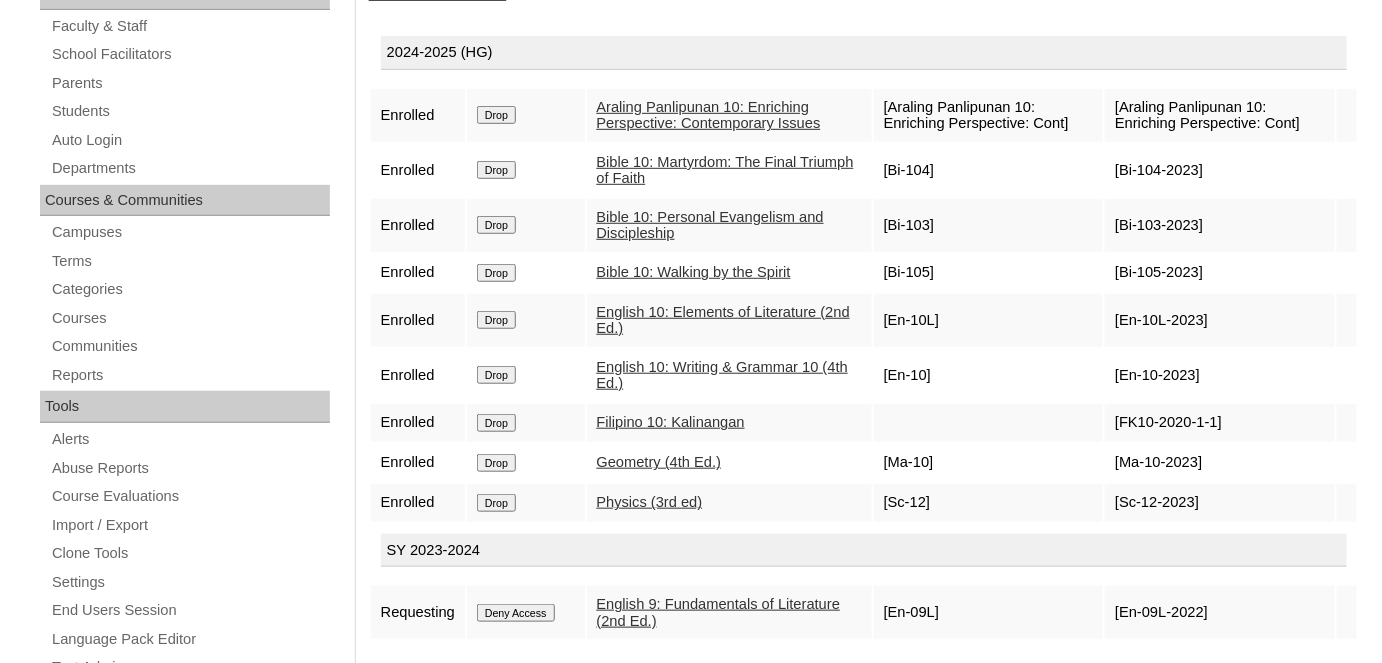 scroll, scrollTop: 363, scrollLeft: 0, axis: vertical 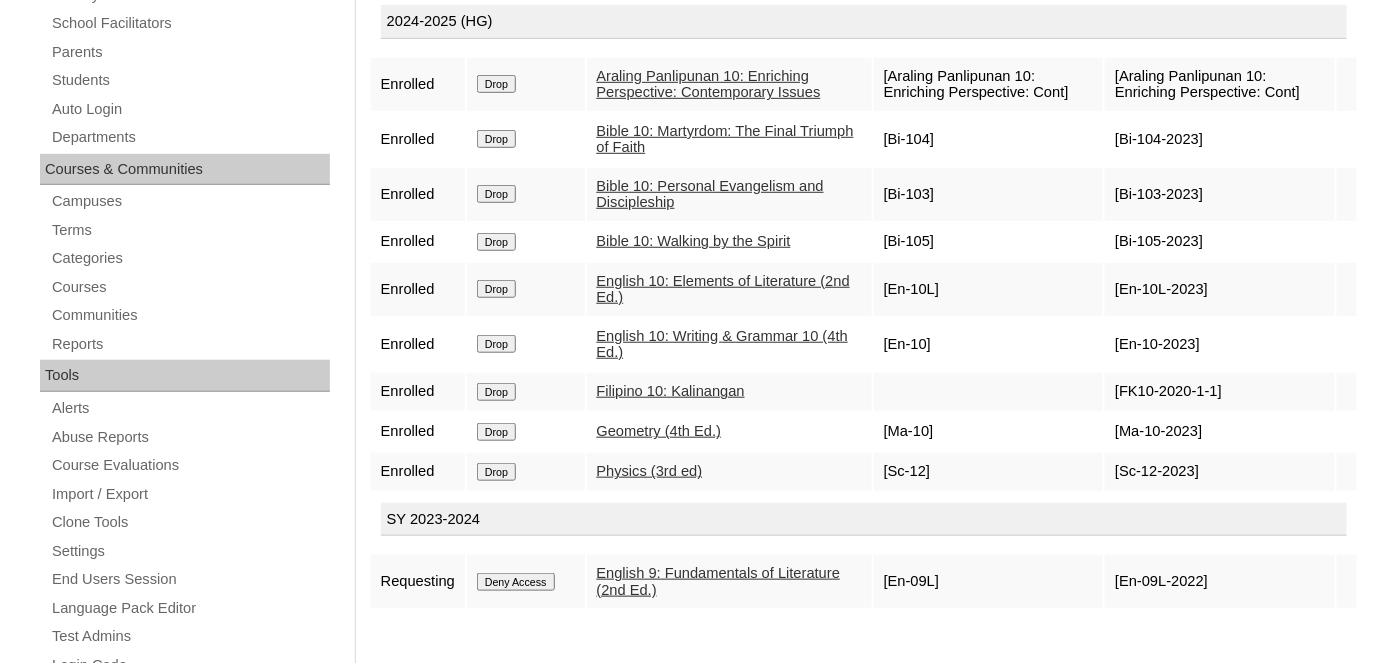 click on "Deny Access" at bounding box center (496, 84) 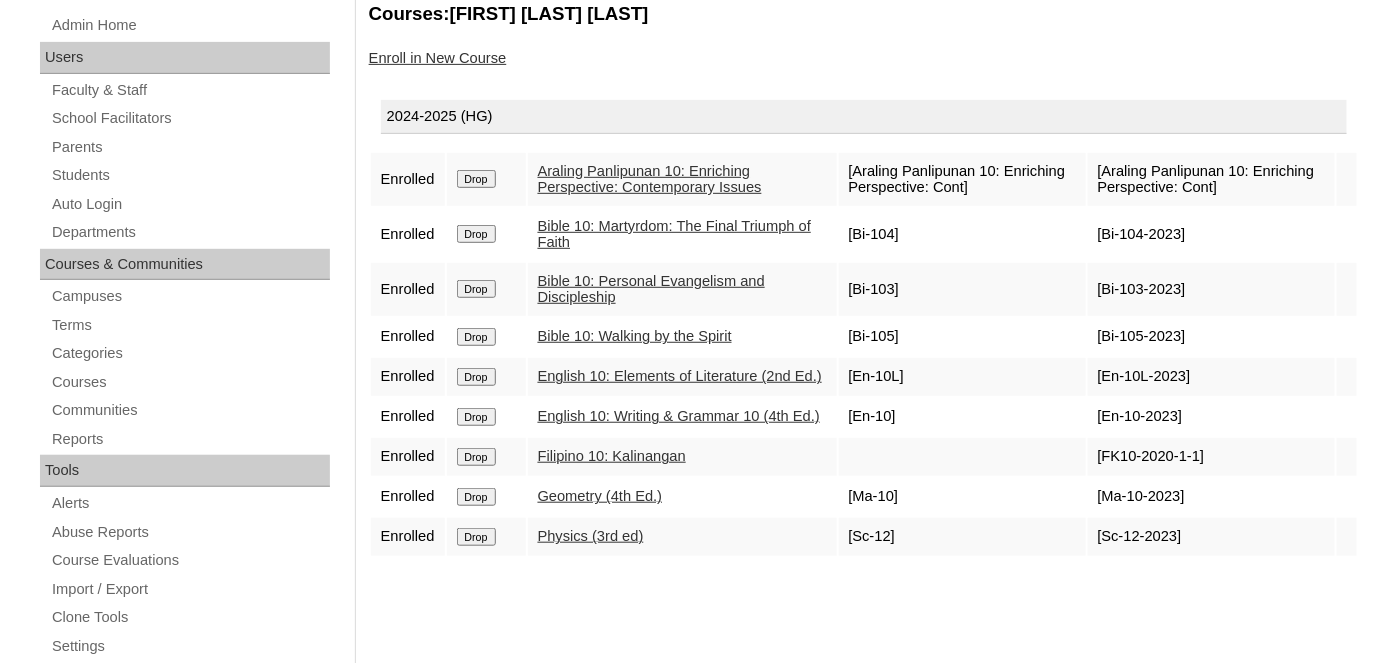 scroll, scrollTop: 272, scrollLeft: 0, axis: vertical 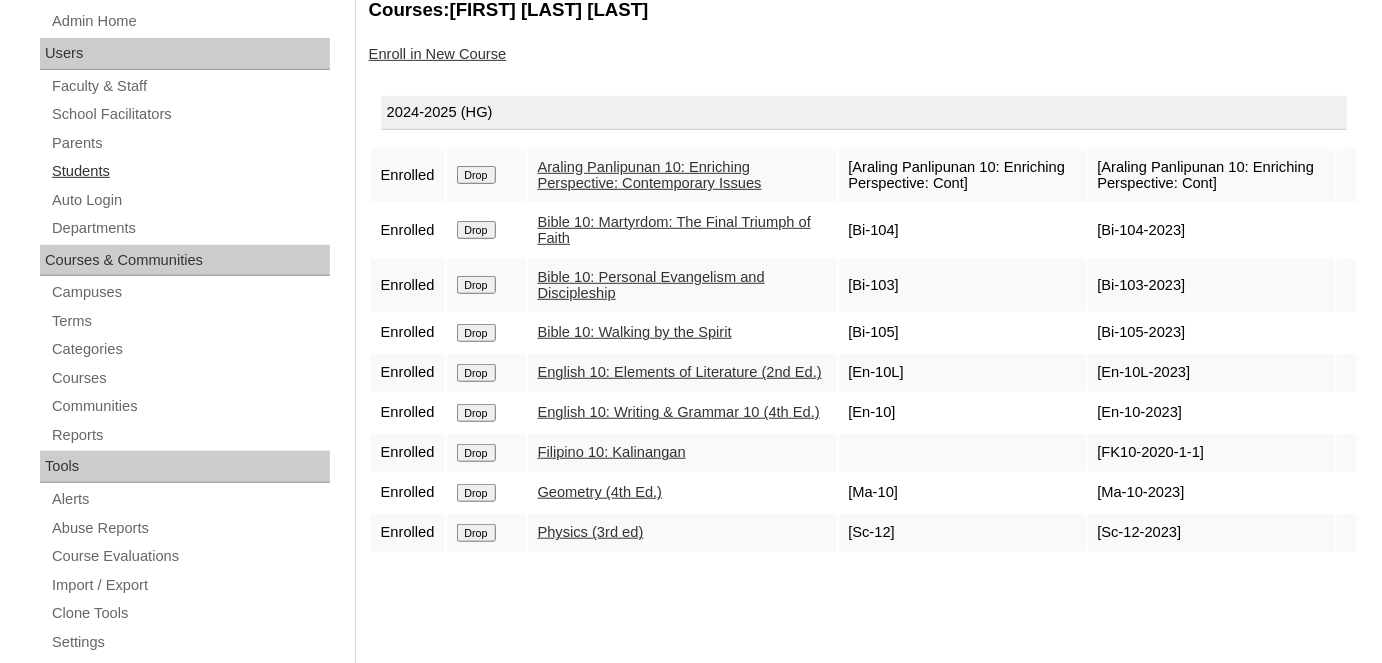 click on "Students" at bounding box center [190, 171] 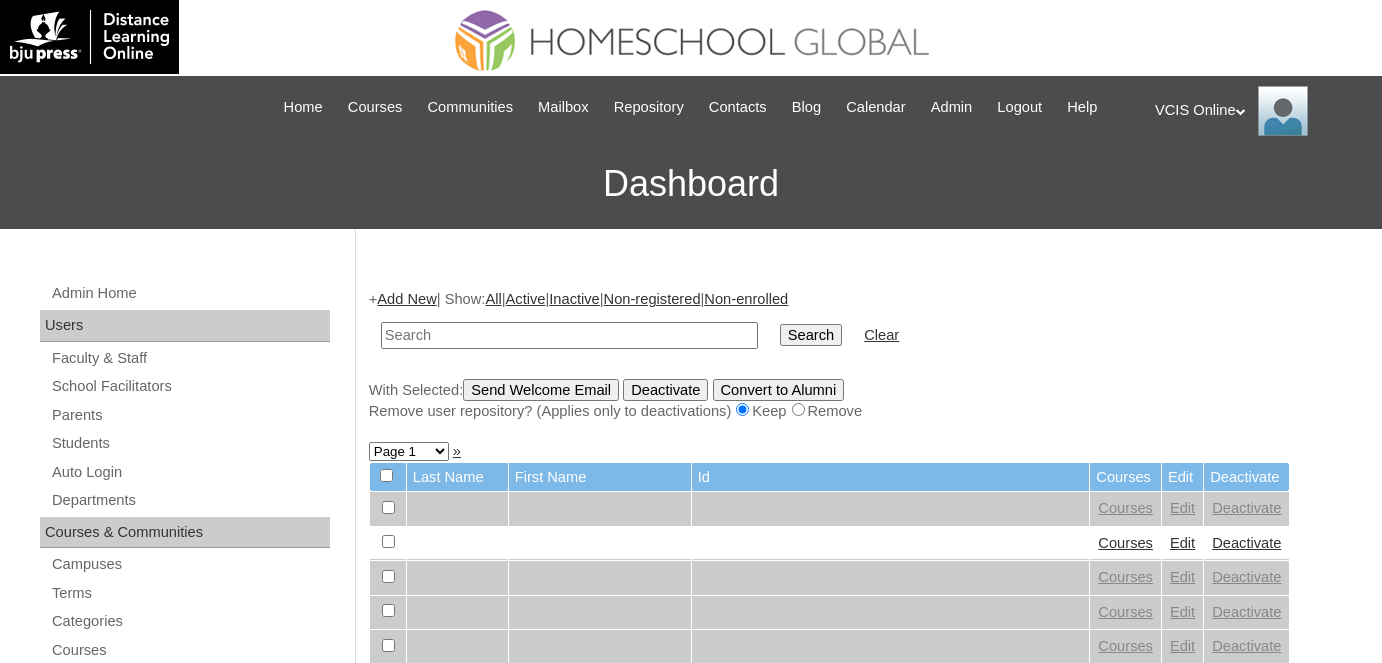 scroll, scrollTop: 0, scrollLeft: 0, axis: both 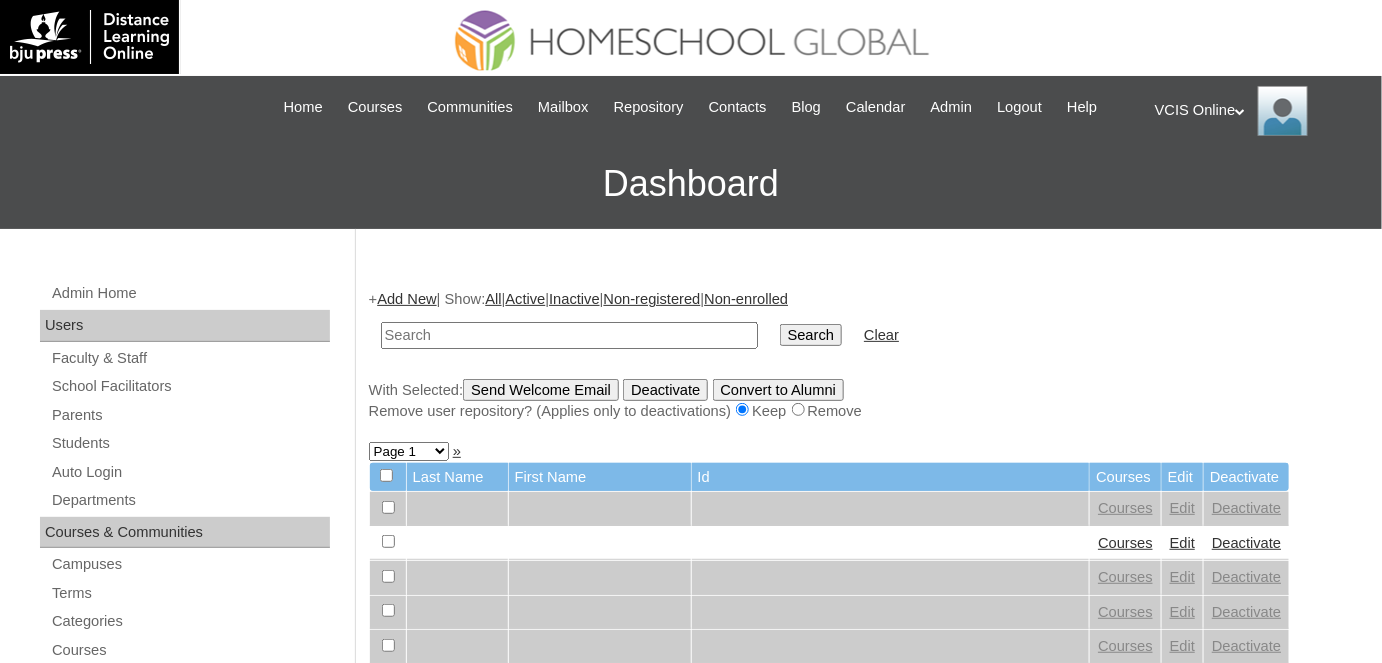 click at bounding box center [569, 335] 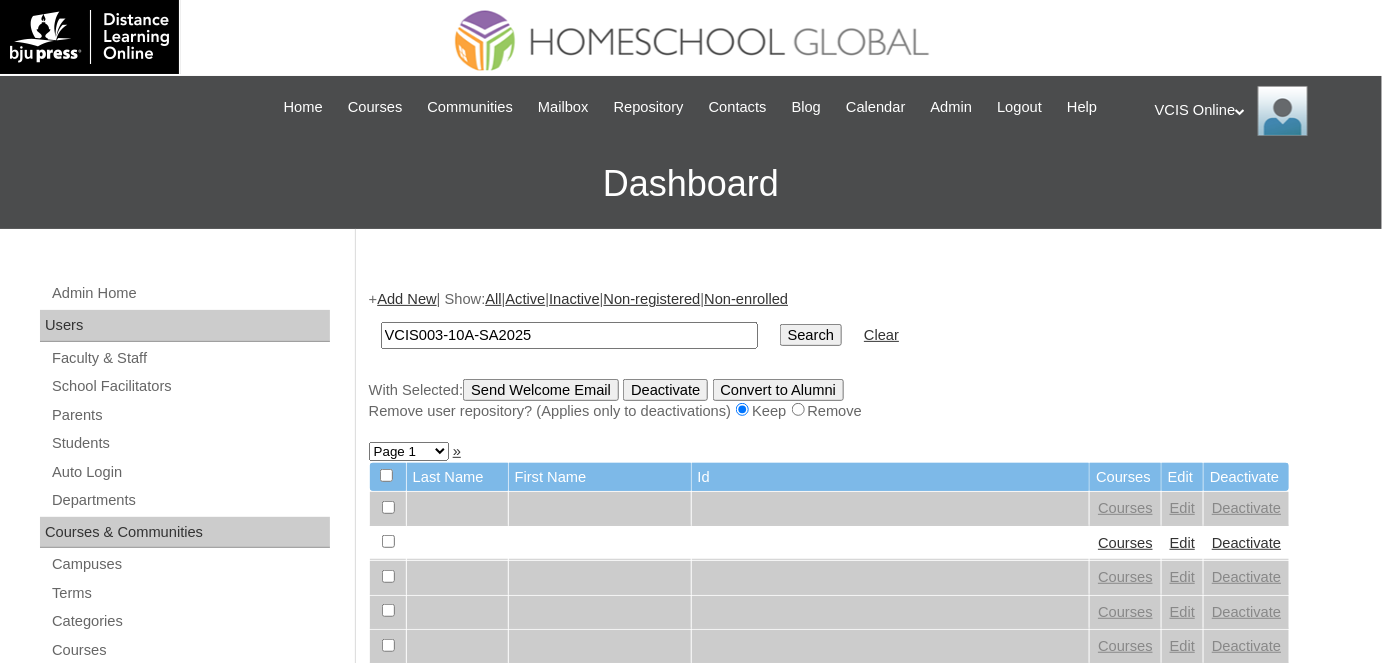 type on "VCIS003-10A-SA2025" 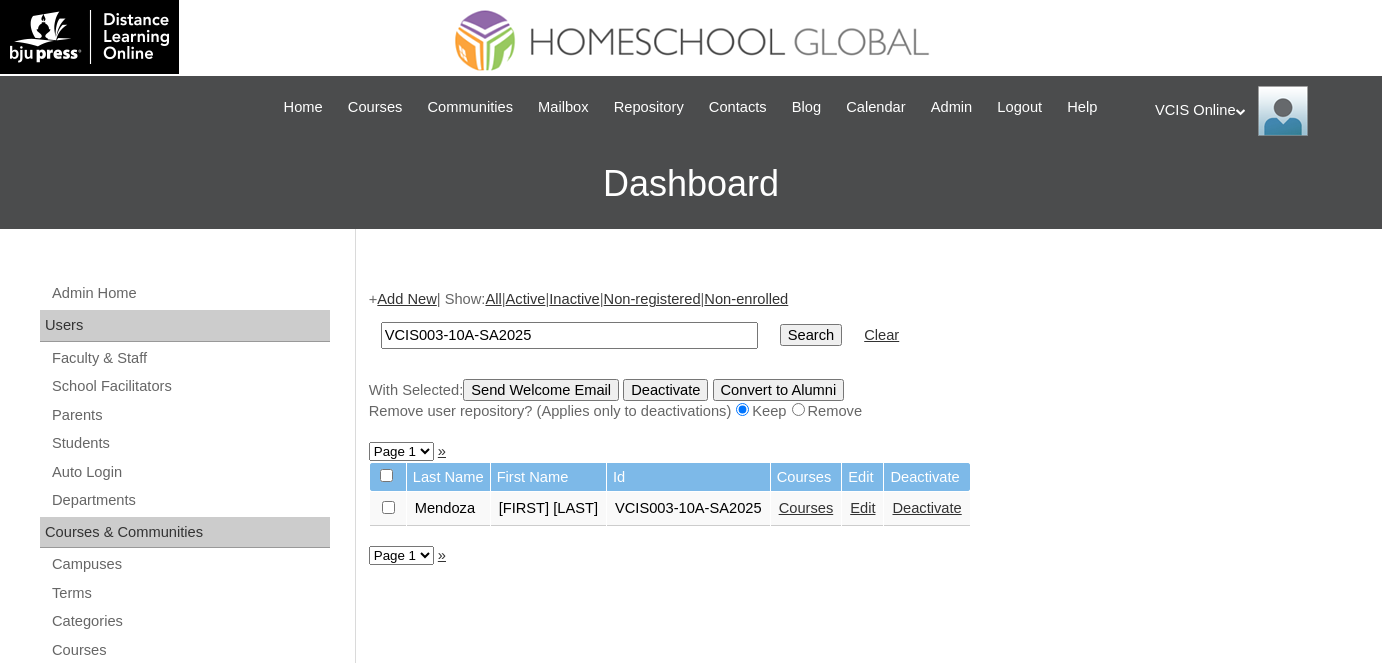 scroll, scrollTop: 0, scrollLeft: 0, axis: both 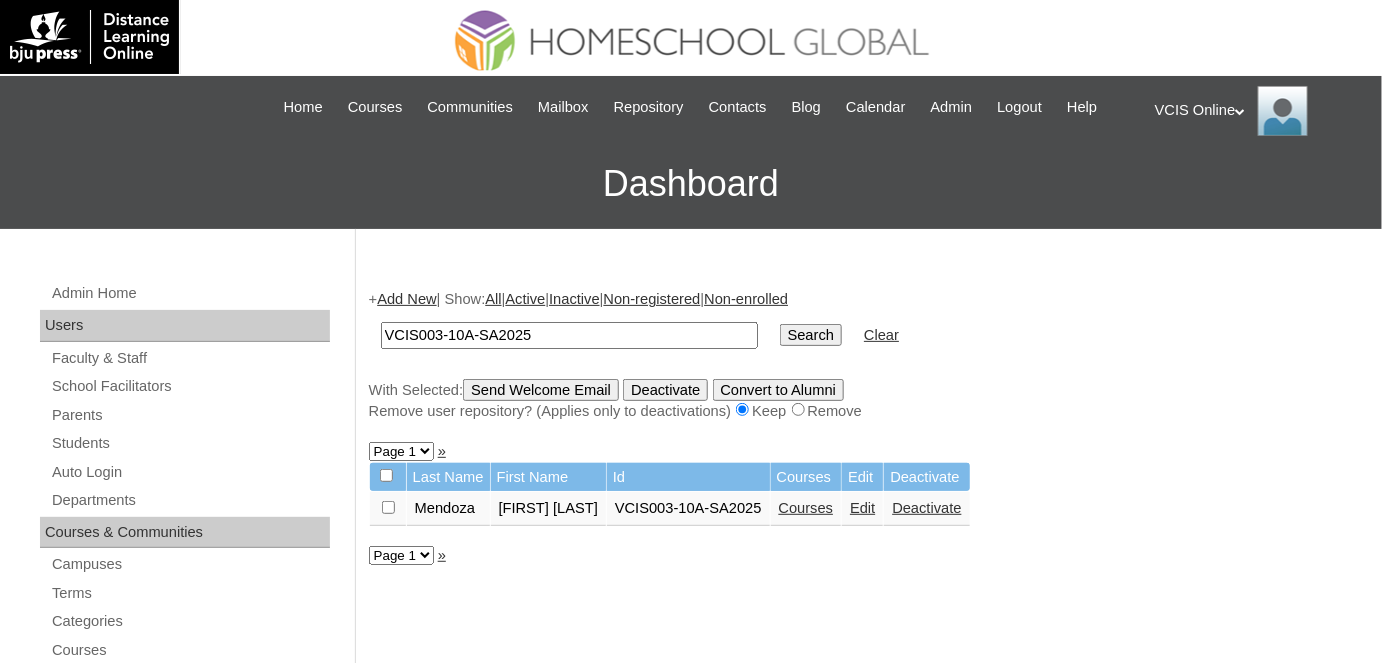 click on "Courses" at bounding box center (806, 508) 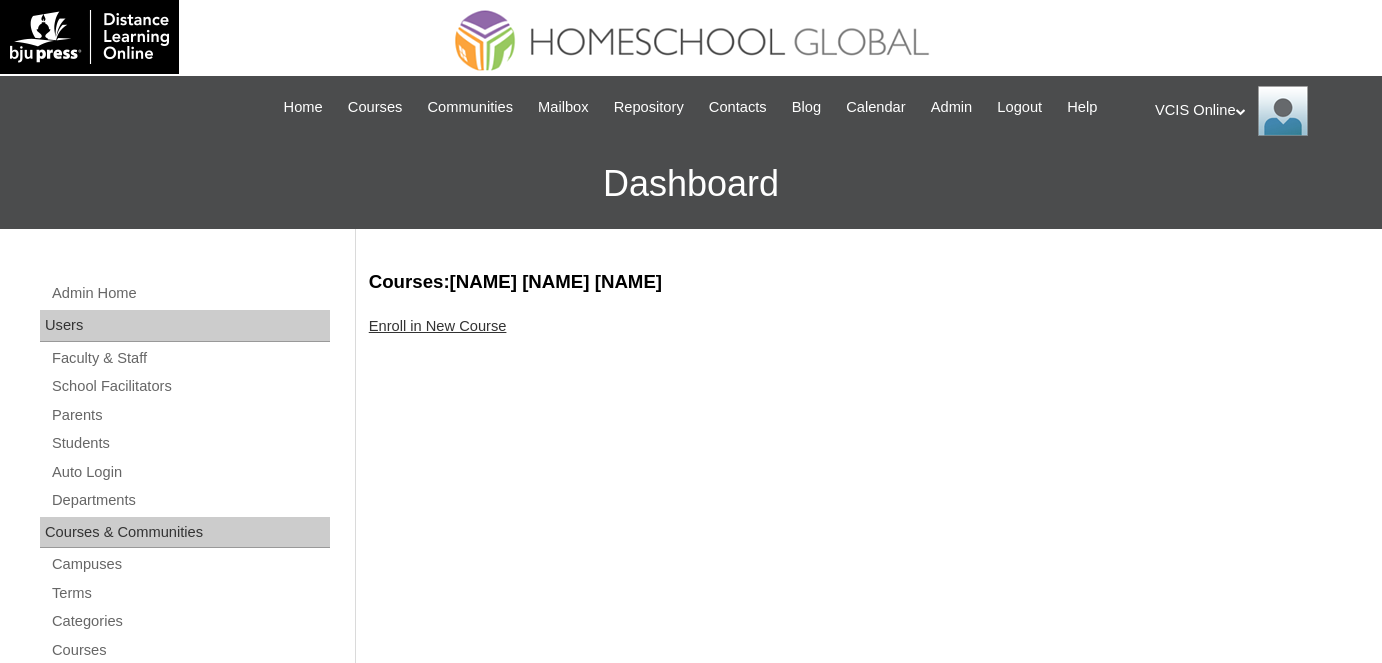 scroll, scrollTop: 0, scrollLeft: 0, axis: both 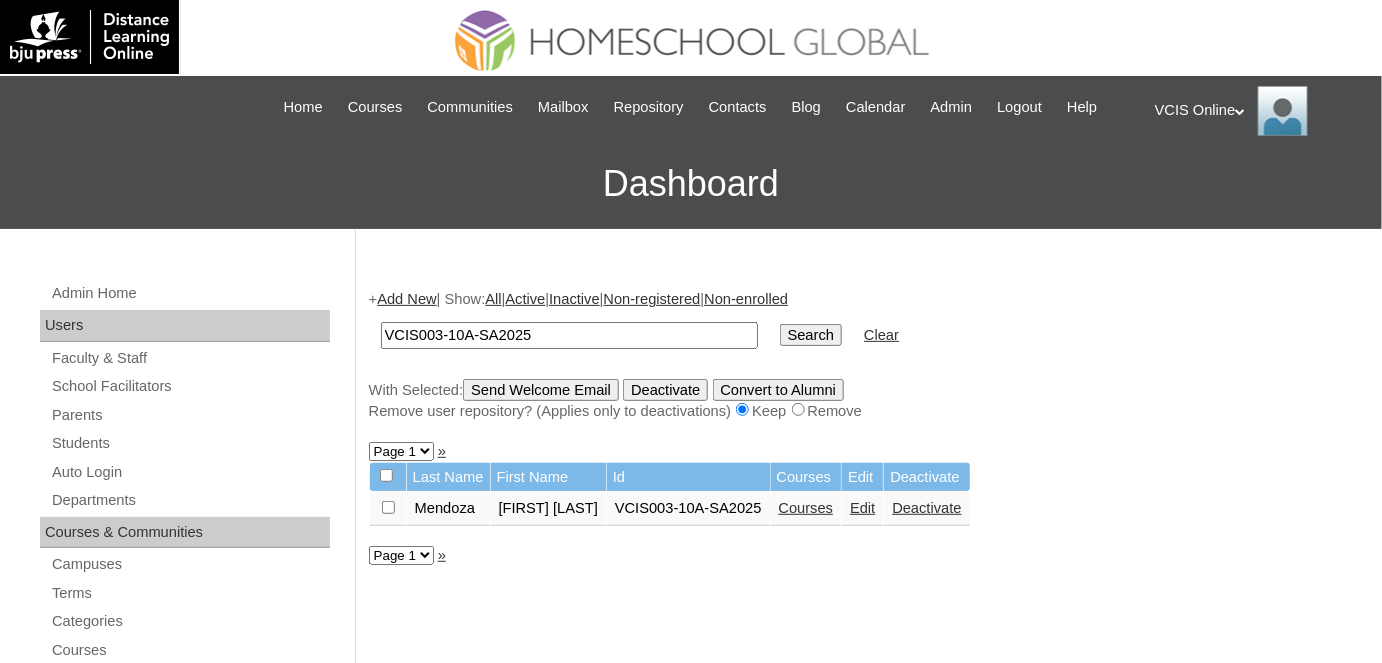 click on "VCIS003-10A-SA2025" at bounding box center [569, 335] 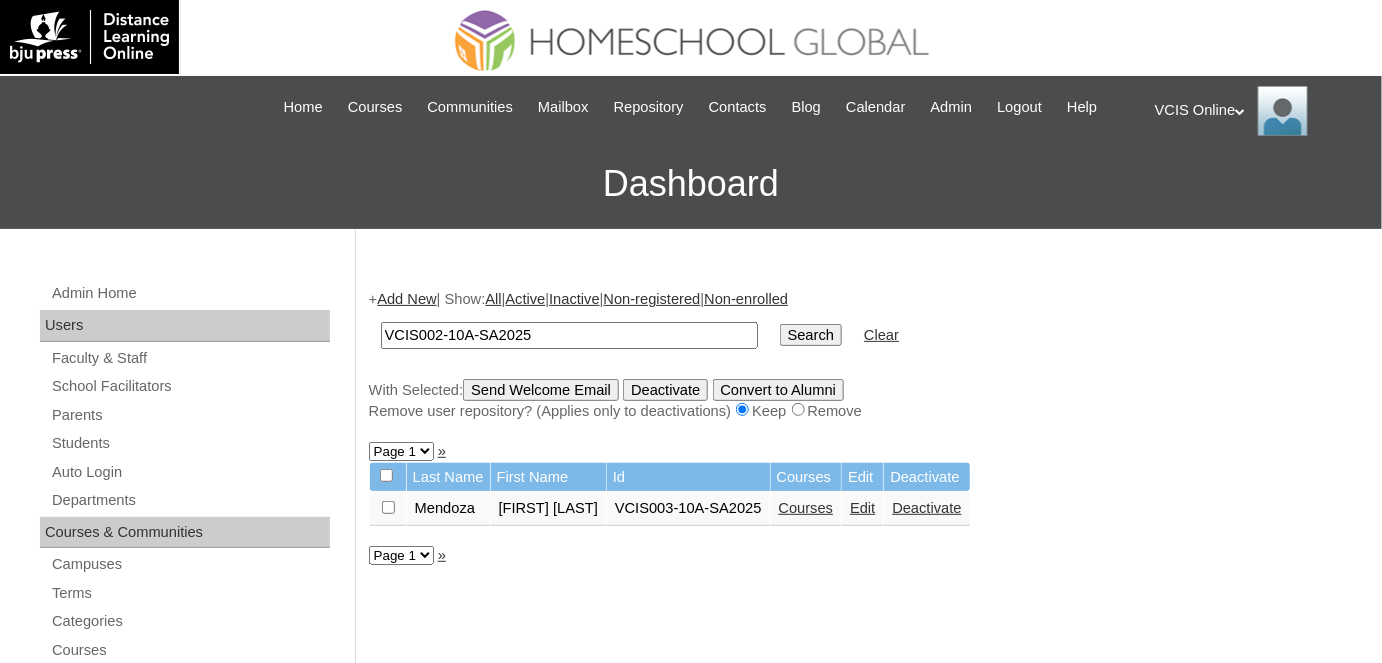 type on "VCIS002-10A-SA2025" 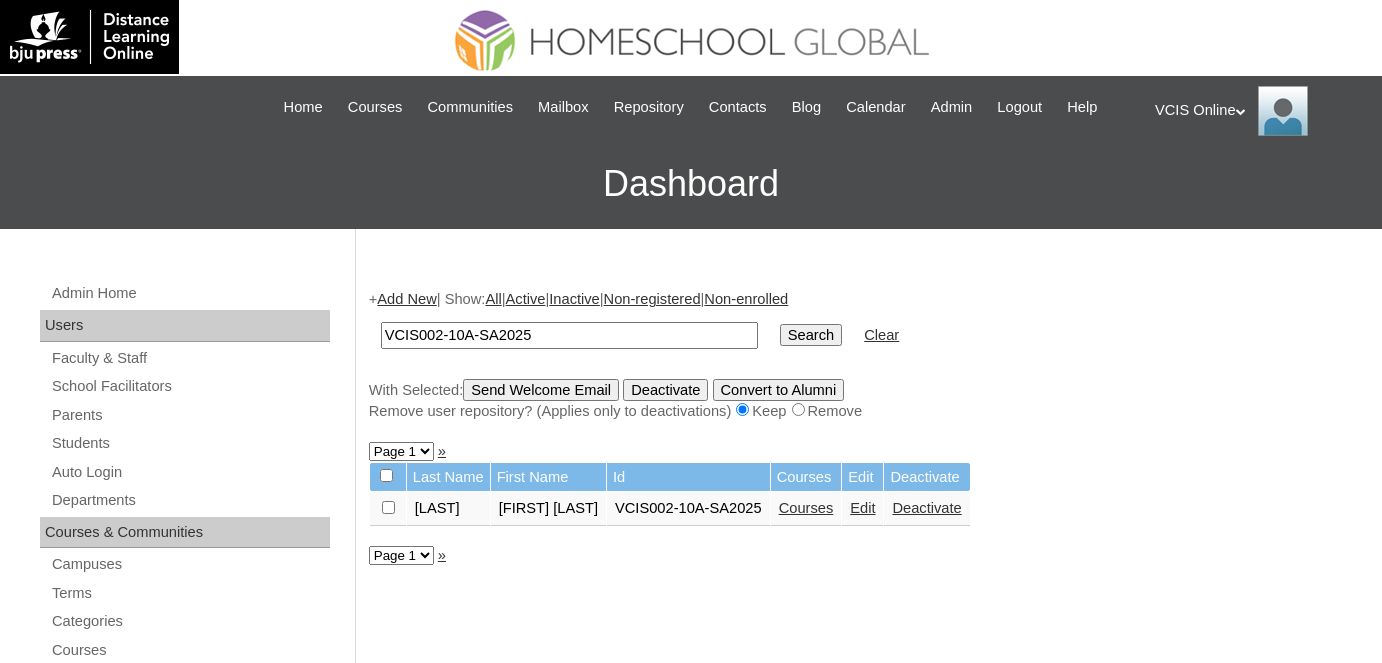 scroll, scrollTop: 0, scrollLeft: 0, axis: both 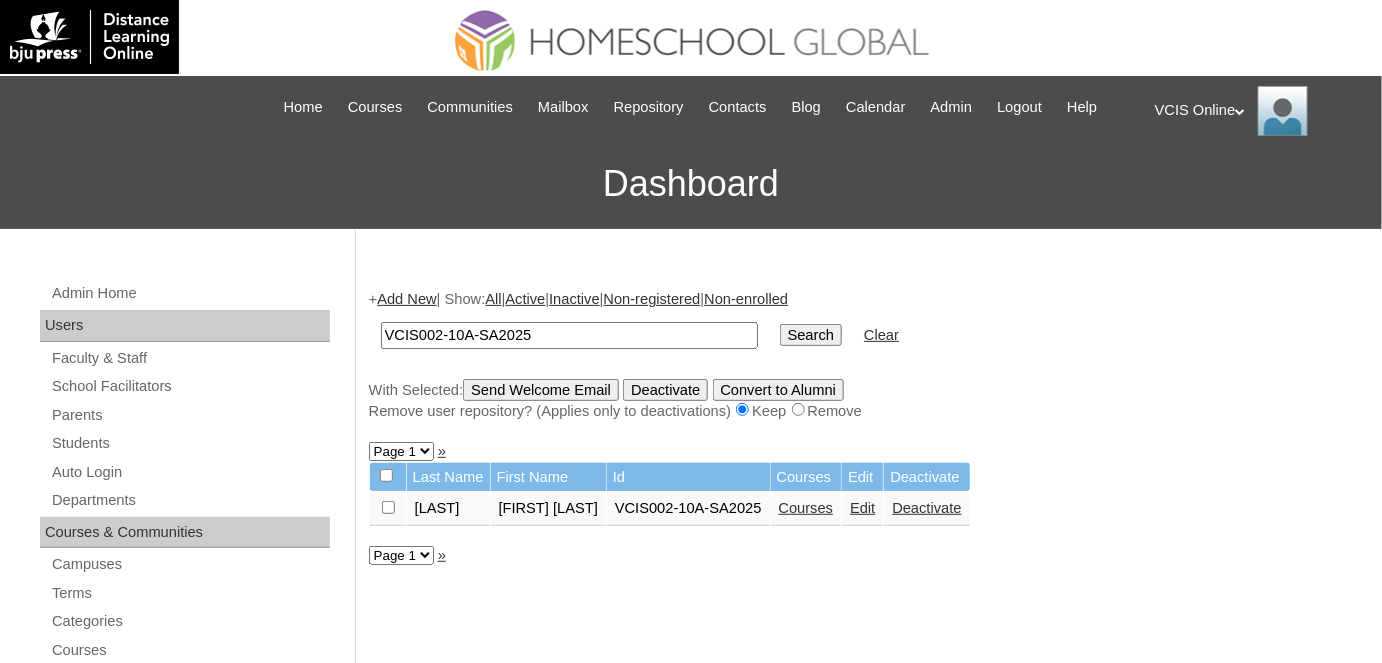 click on "Courses" at bounding box center [806, 508] 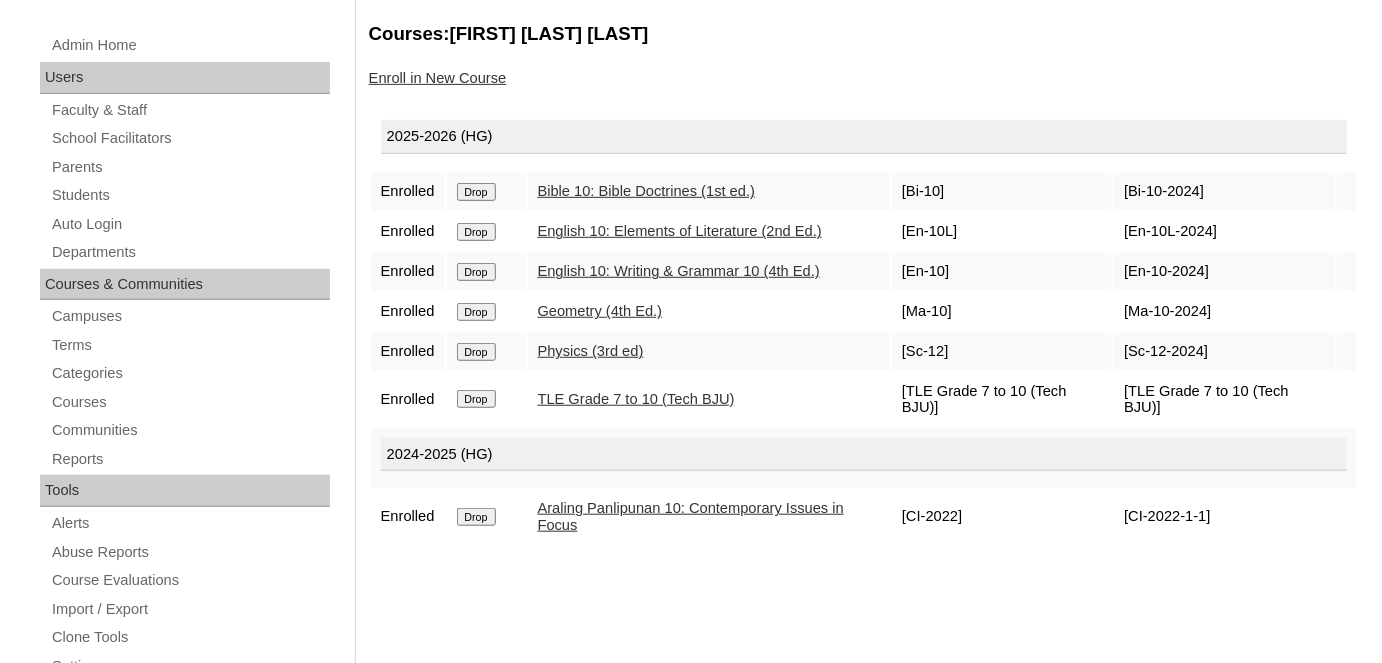 scroll, scrollTop: 272, scrollLeft: 0, axis: vertical 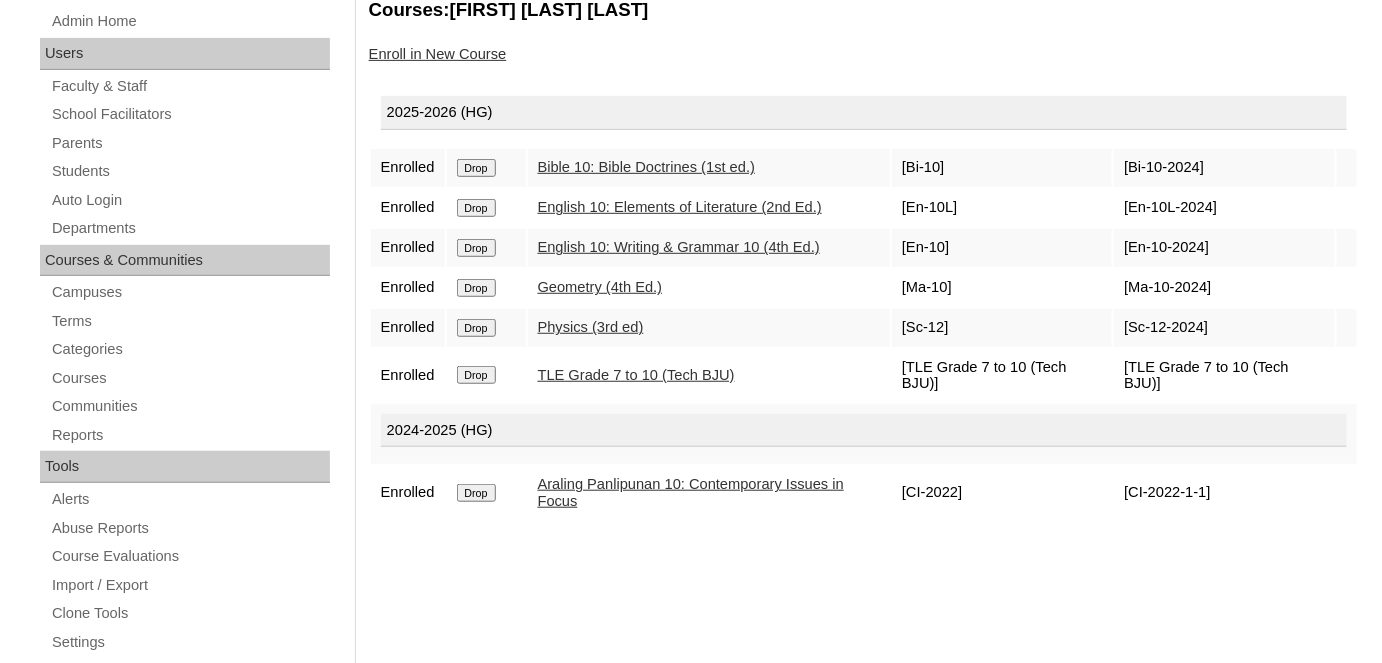 click on "Enroll in New Course" at bounding box center (438, 54) 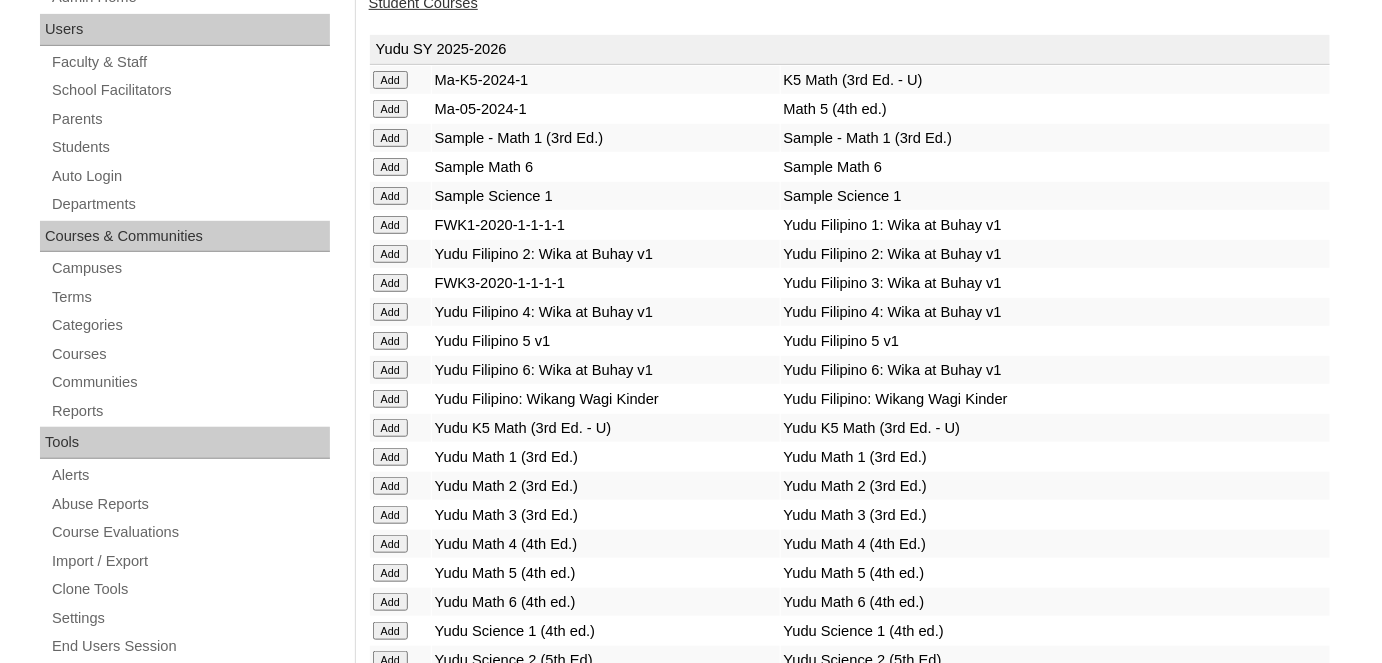 scroll, scrollTop: 0, scrollLeft: 0, axis: both 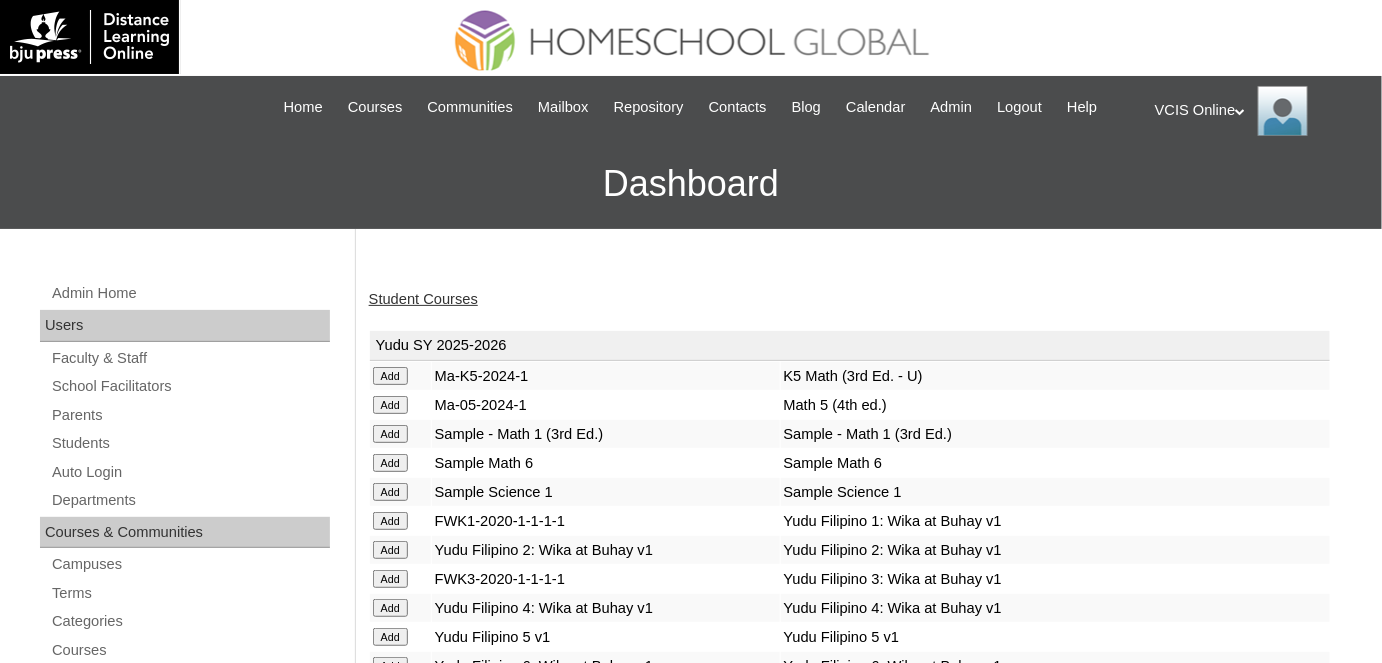 click on "Student Courses" at bounding box center (423, 299) 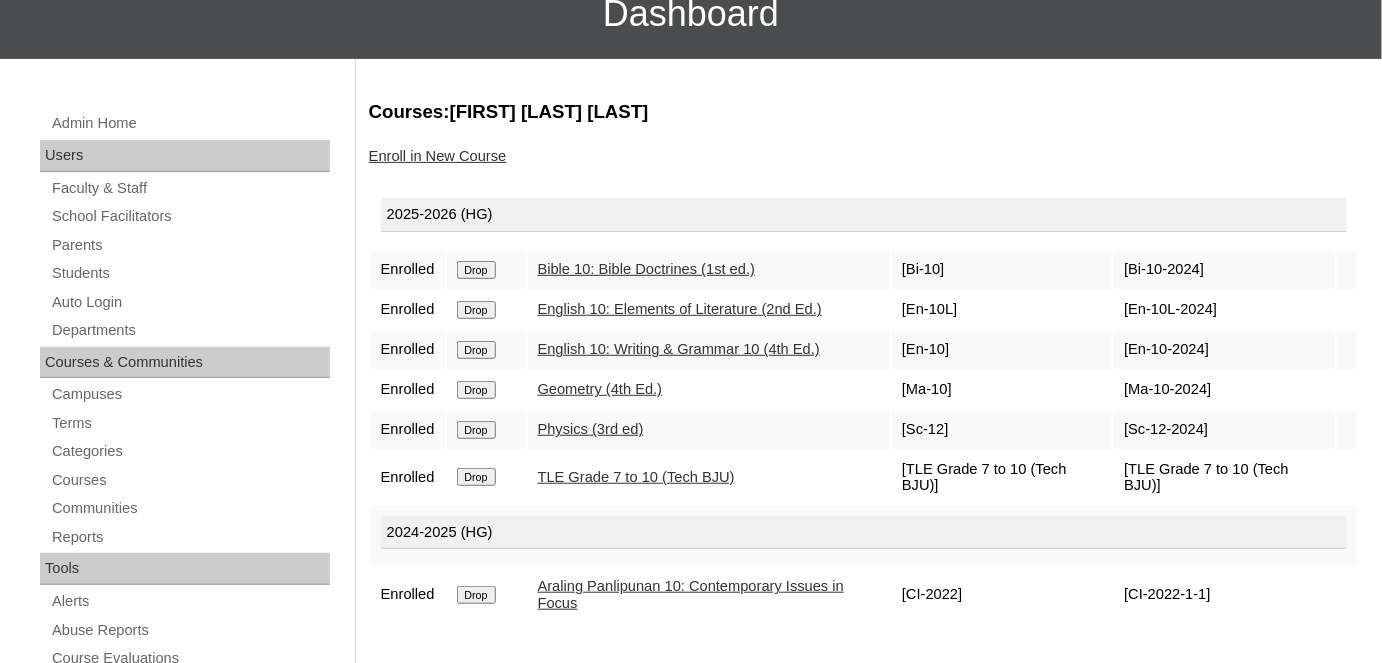 scroll, scrollTop: 181, scrollLeft: 0, axis: vertical 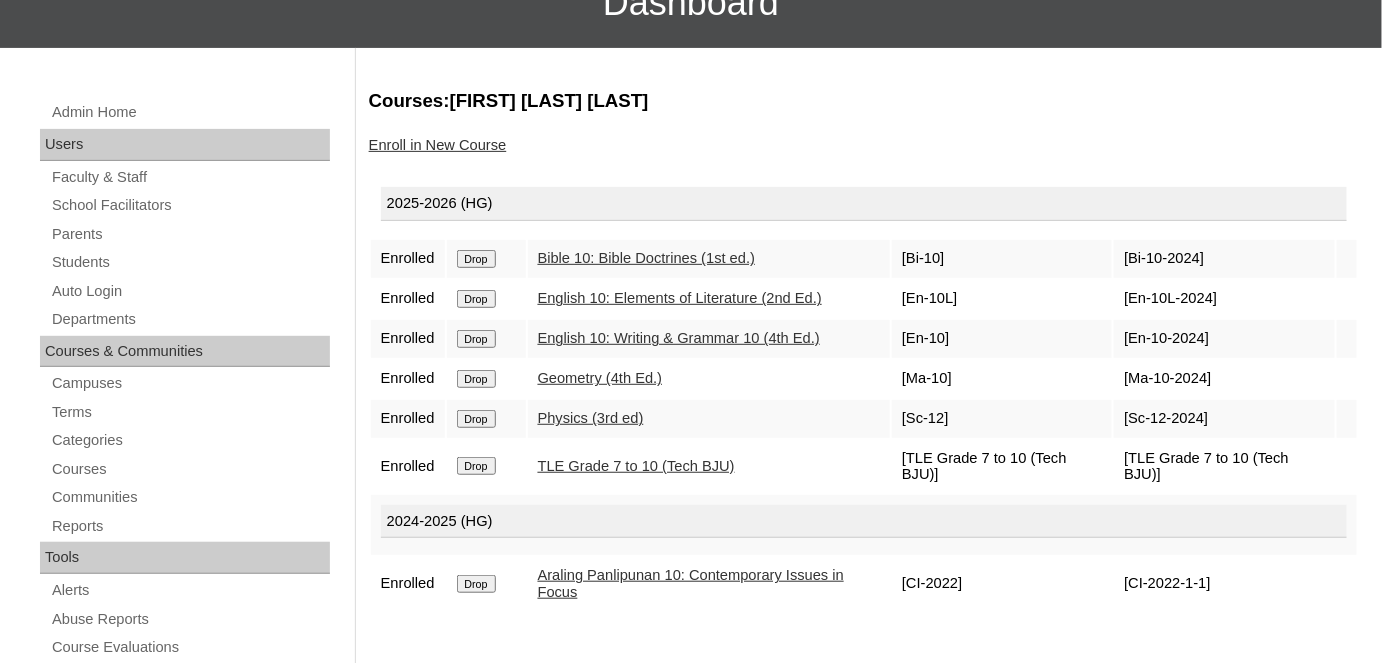 click on "Enroll in New Course" at bounding box center (438, 145) 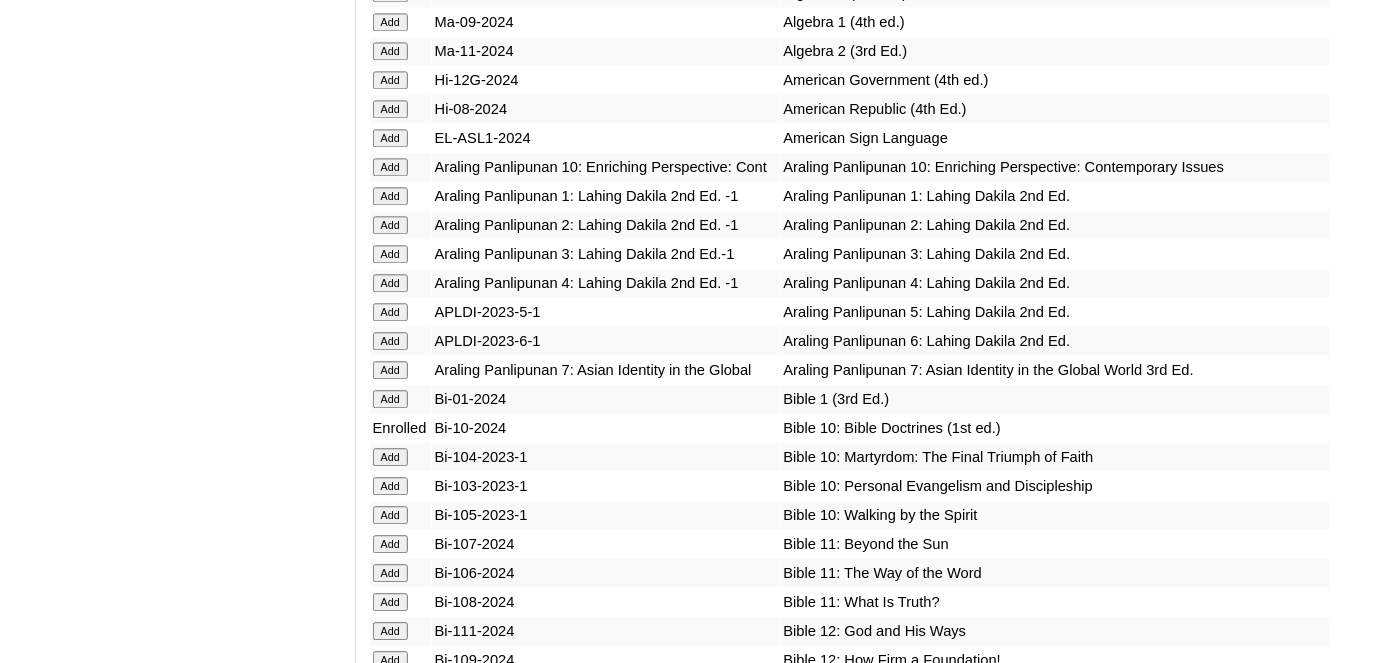 scroll, scrollTop: 3979, scrollLeft: 0, axis: vertical 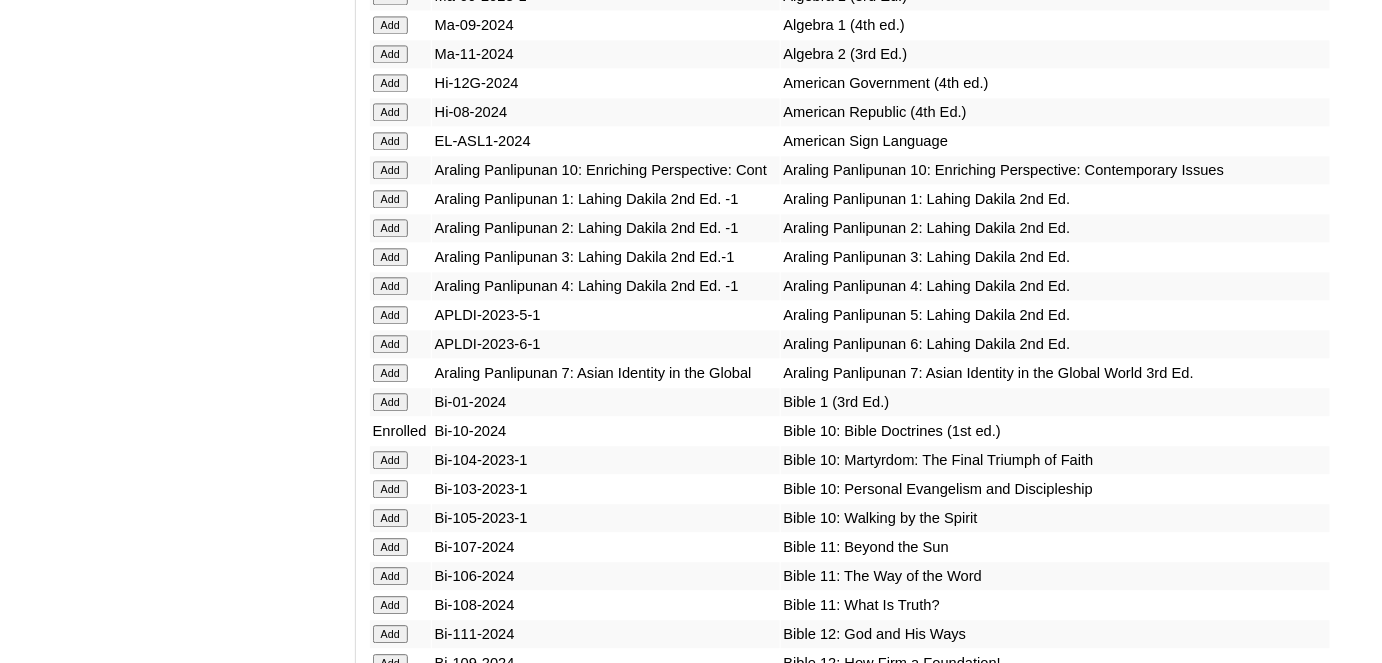 click on "Add" at bounding box center (390, -3603) 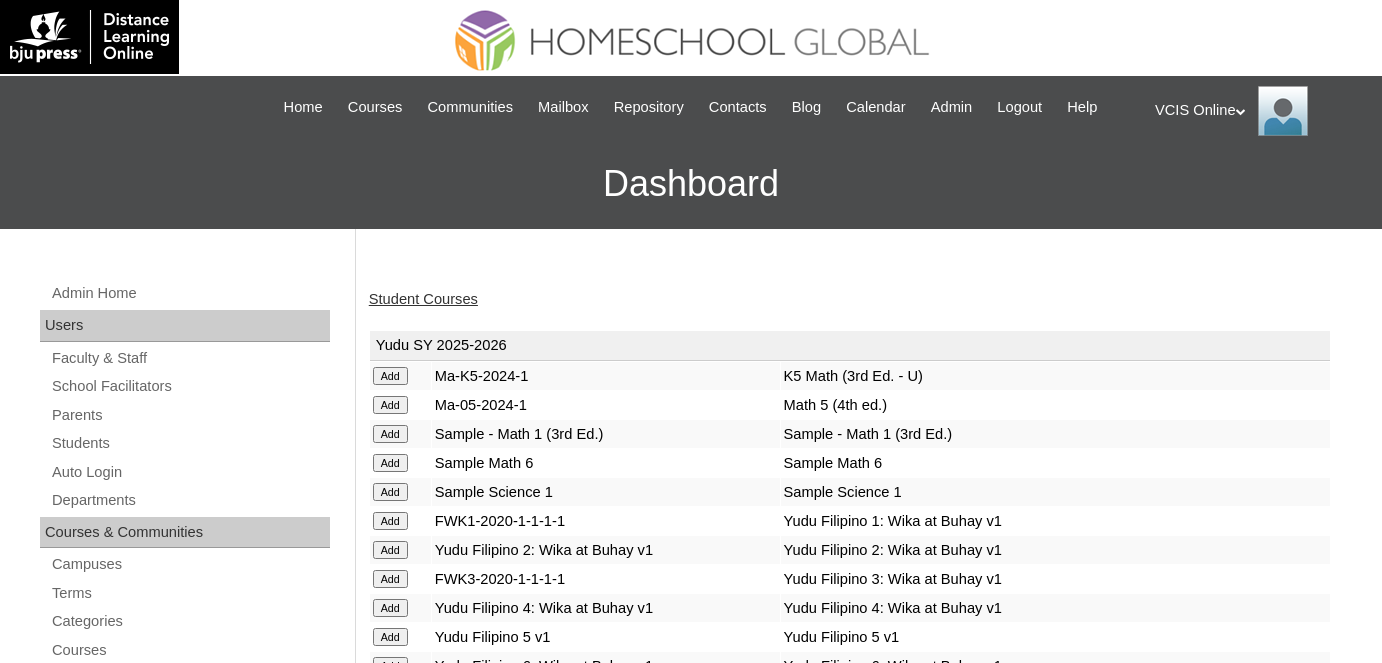 scroll, scrollTop: 0, scrollLeft: 0, axis: both 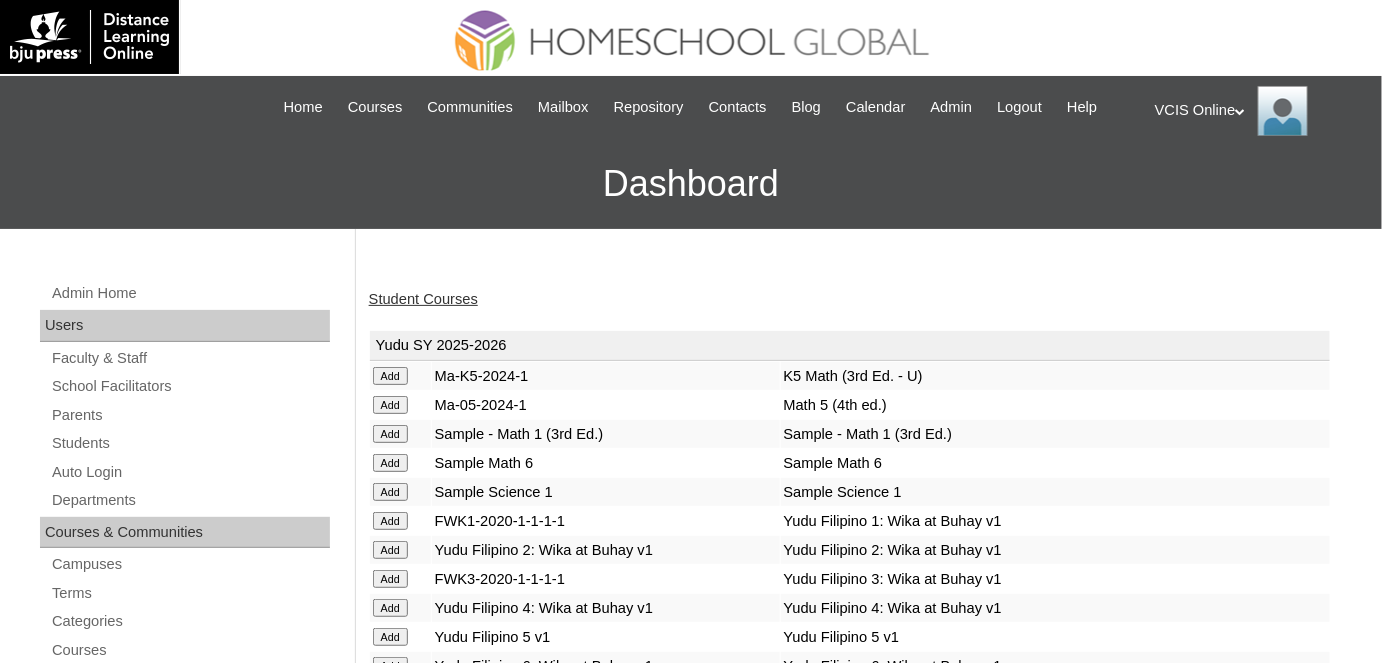 click on "Student Courses" at bounding box center (423, 299) 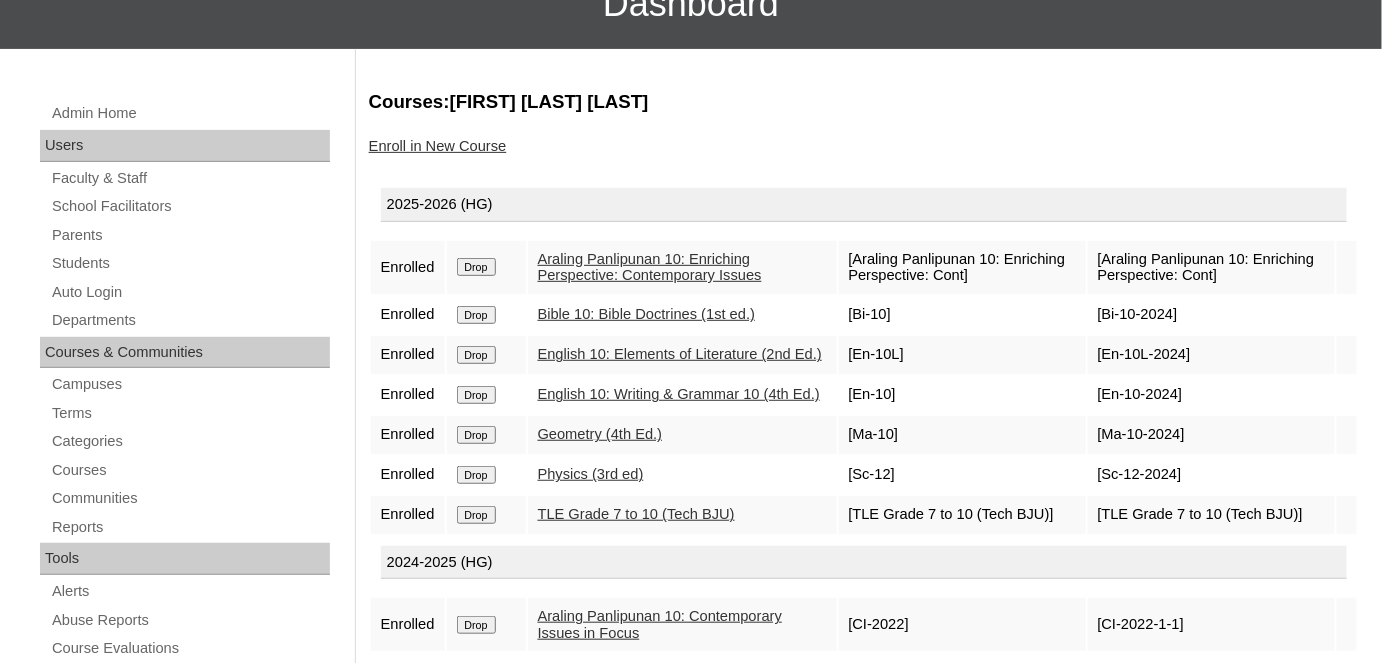 scroll, scrollTop: 454, scrollLeft: 0, axis: vertical 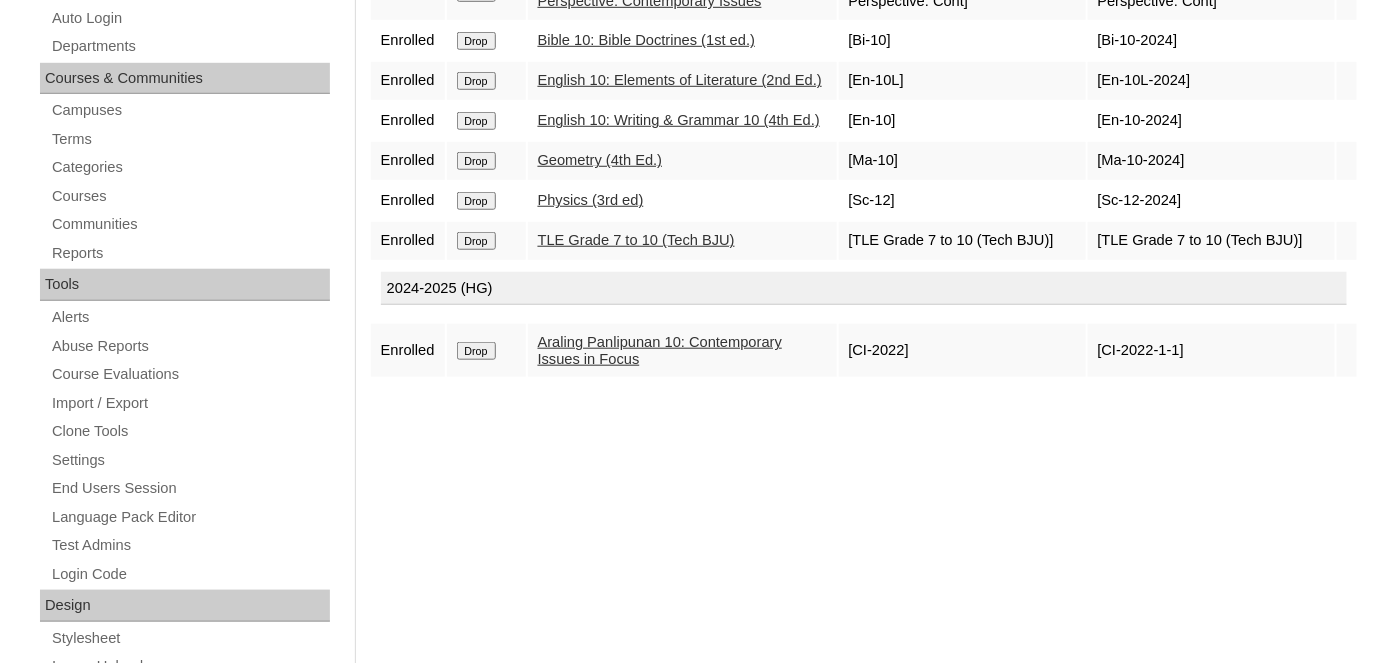 click on "Drop" at bounding box center [476, -7] 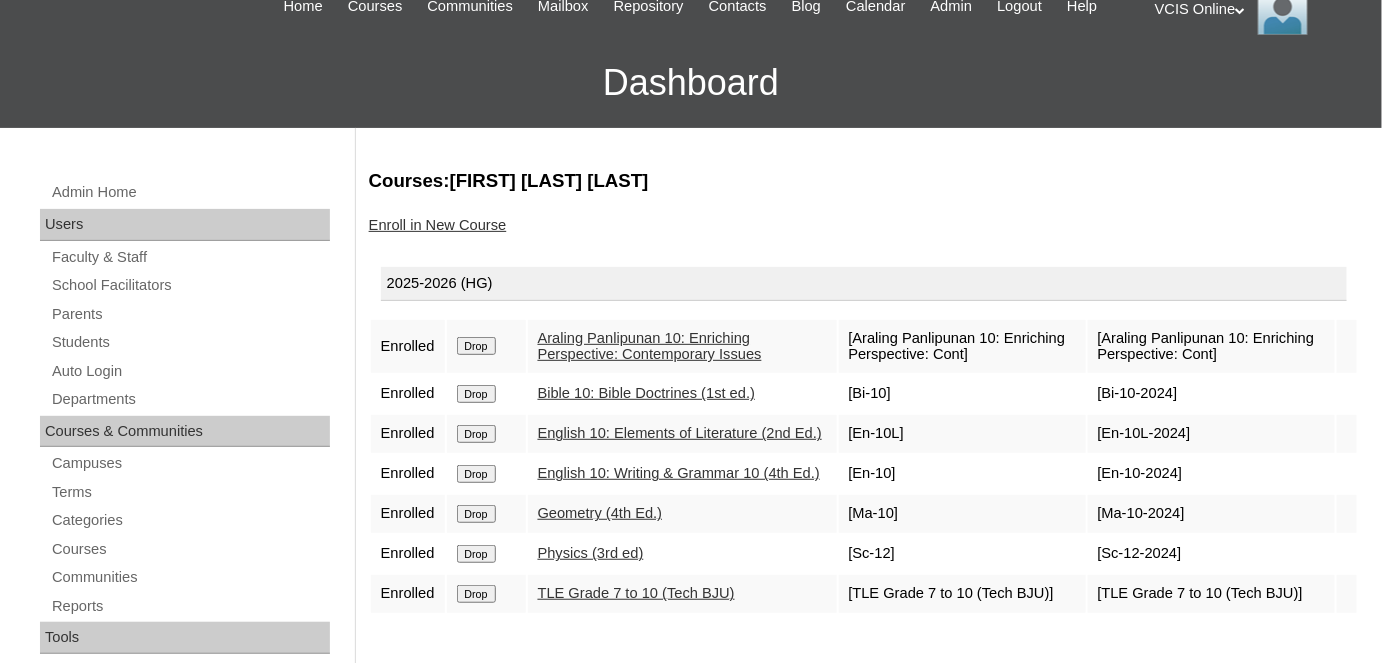 scroll, scrollTop: 272, scrollLeft: 0, axis: vertical 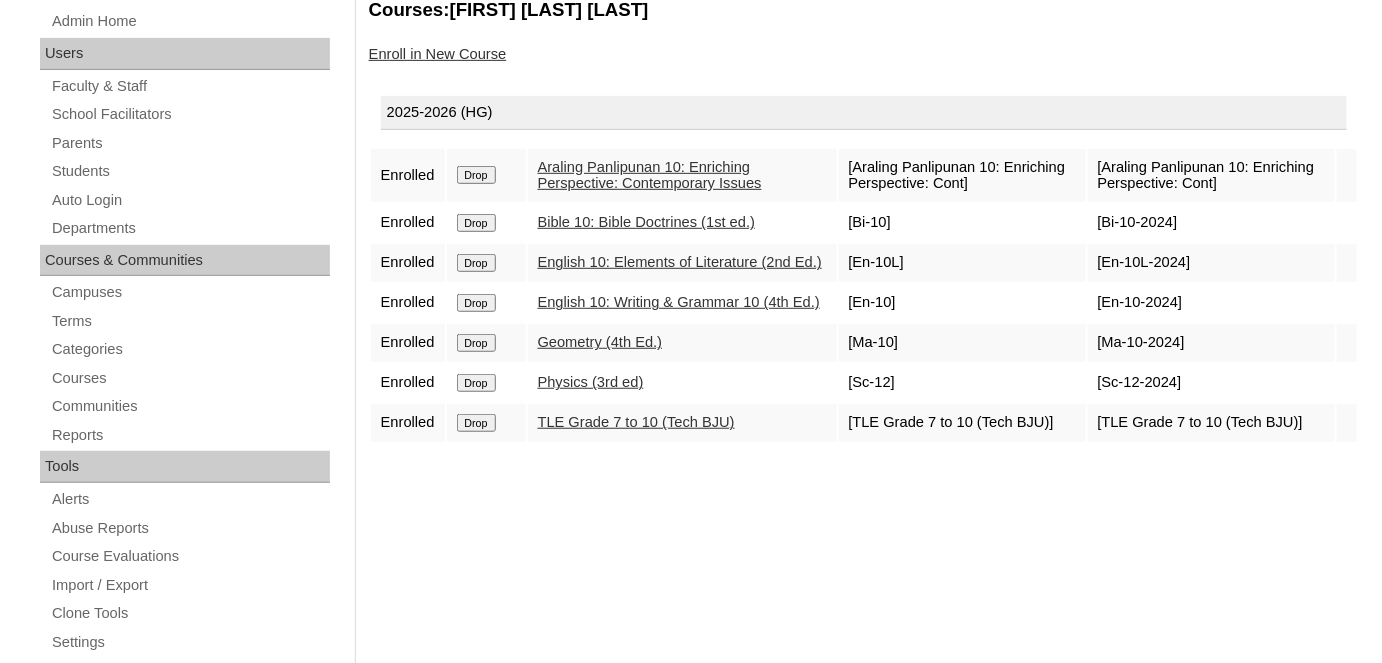 click on "Drop" at bounding box center [476, 175] 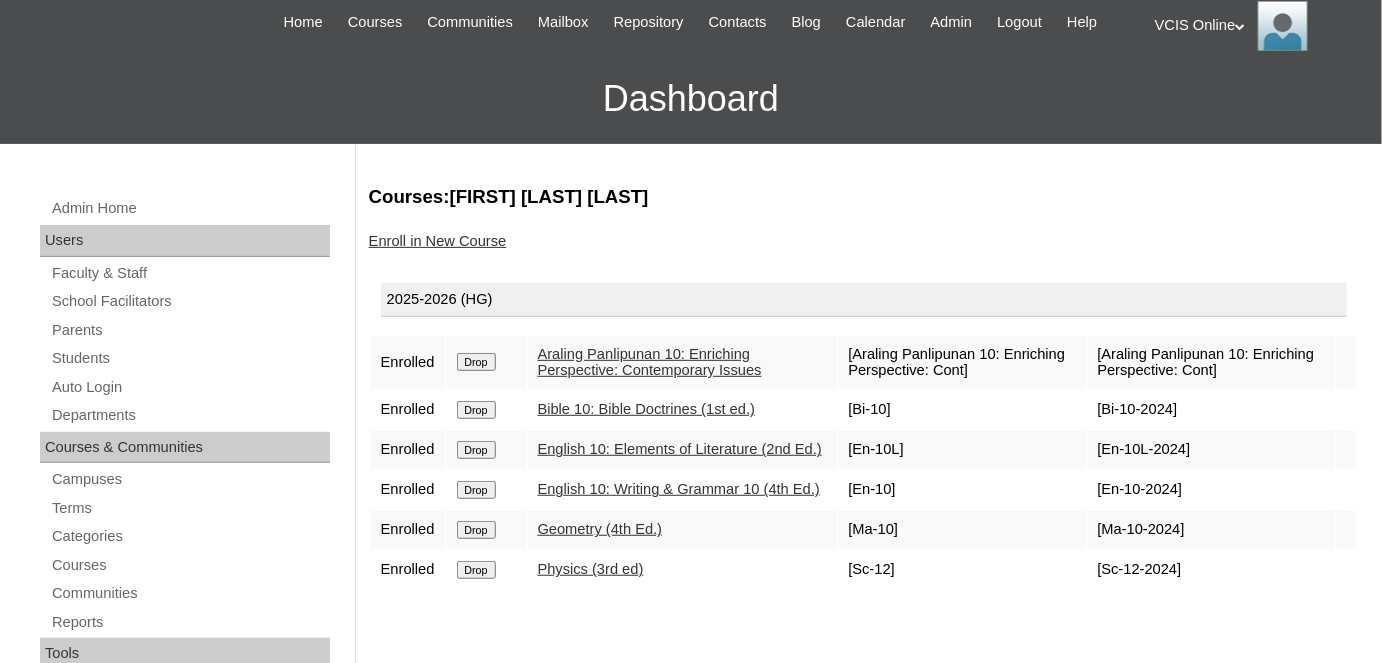 scroll, scrollTop: 272, scrollLeft: 0, axis: vertical 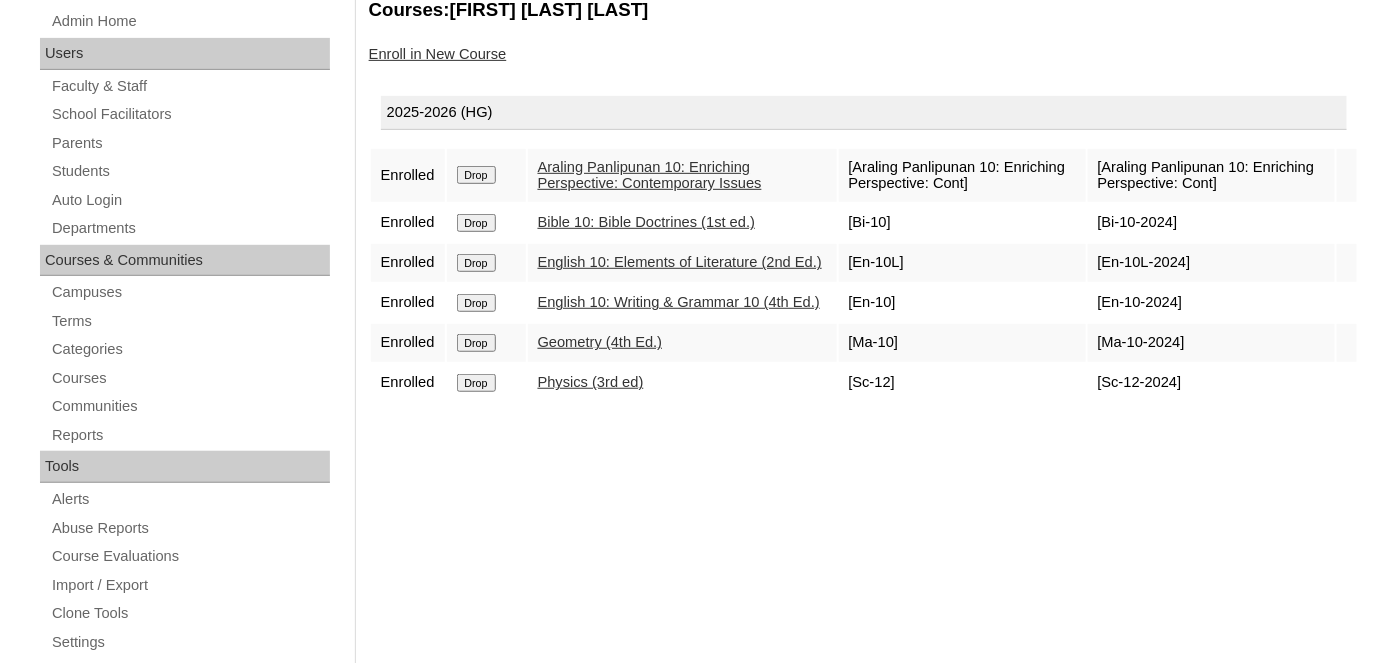 click on "Enroll in New Course" at bounding box center (438, 54) 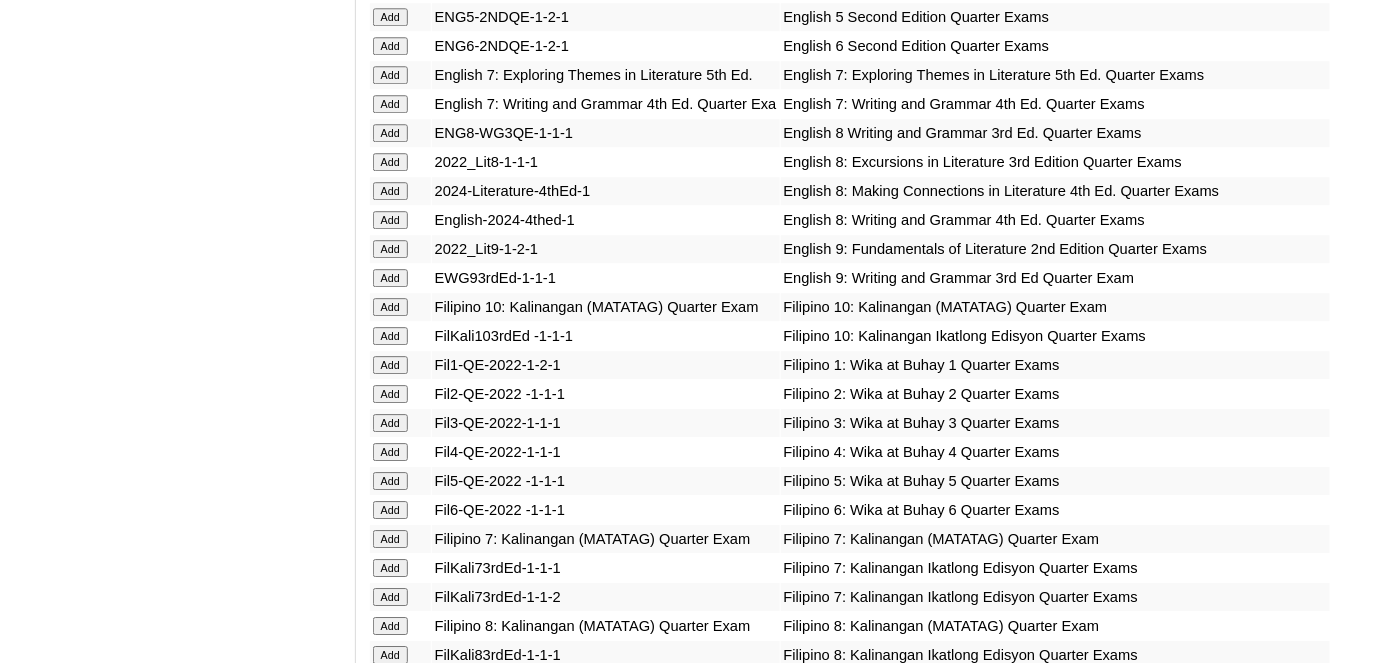 scroll, scrollTop: 5398, scrollLeft: 0, axis: vertical 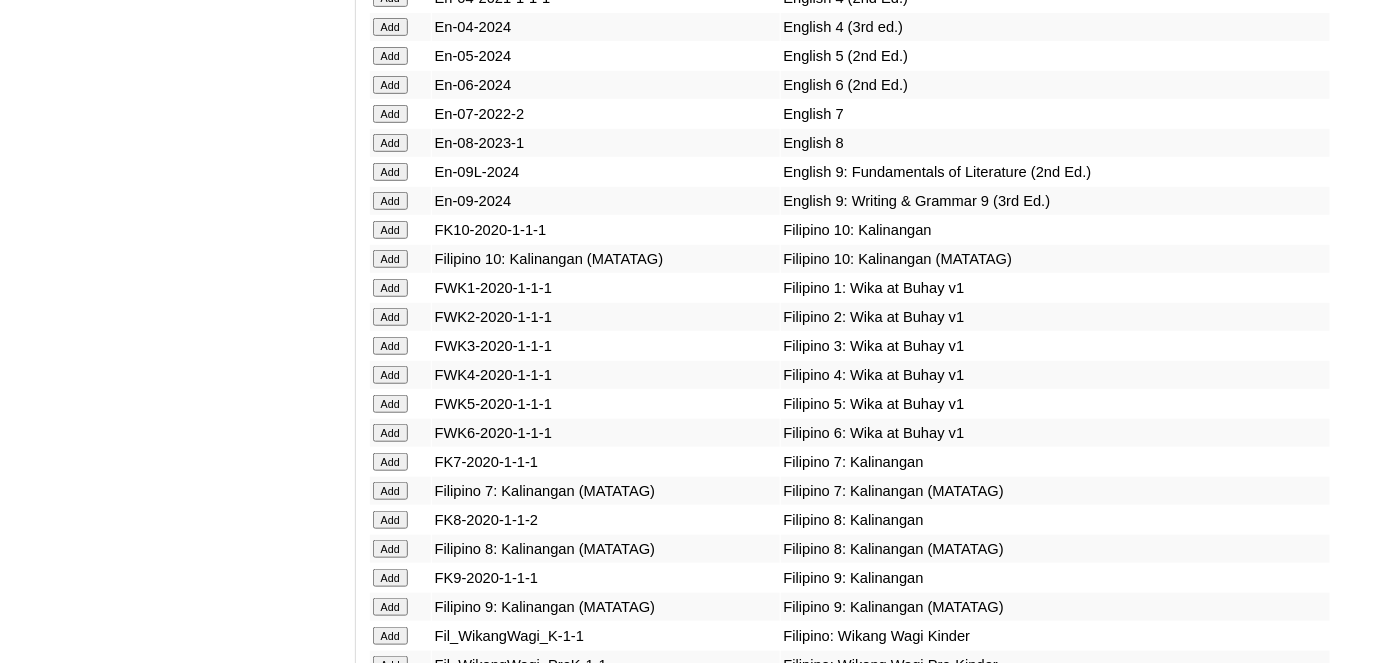 click on "Add" at bounding box center [390, -5022] 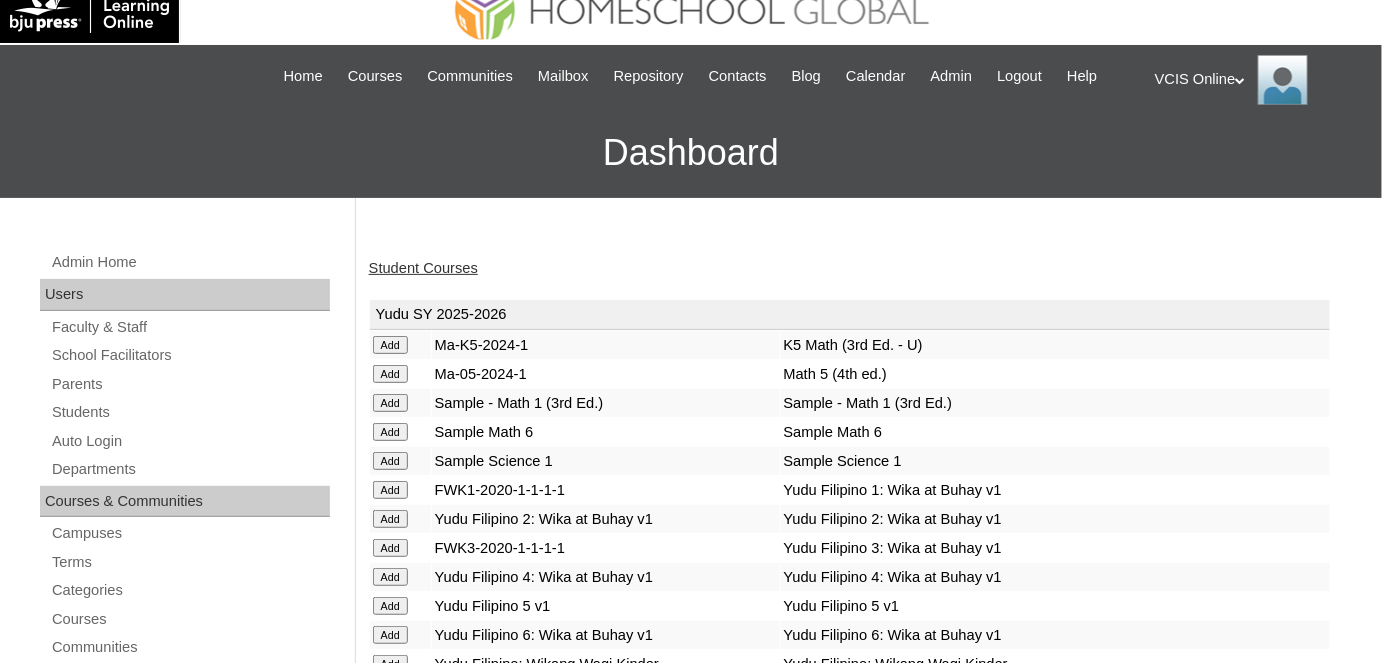 scroll, scrollTop: 0, scrollLeft: 0, axis: both 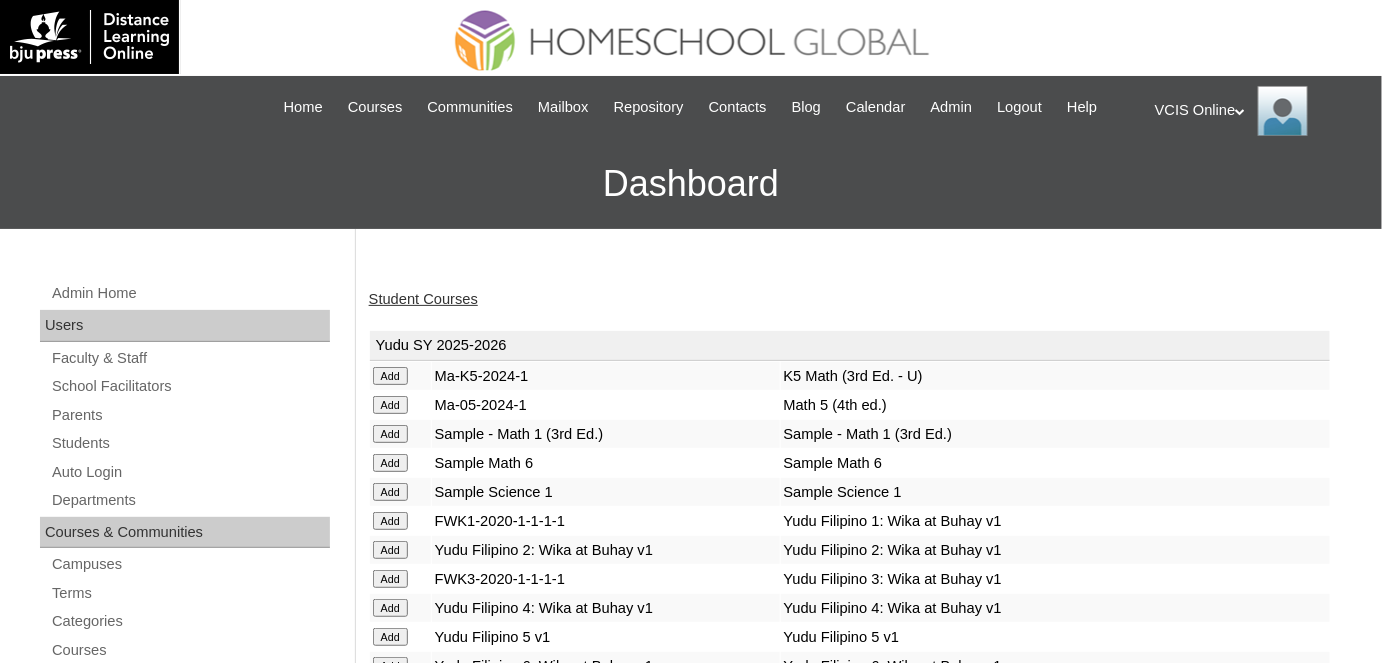 click on "Student Courses" at bounding box center (423, 299) 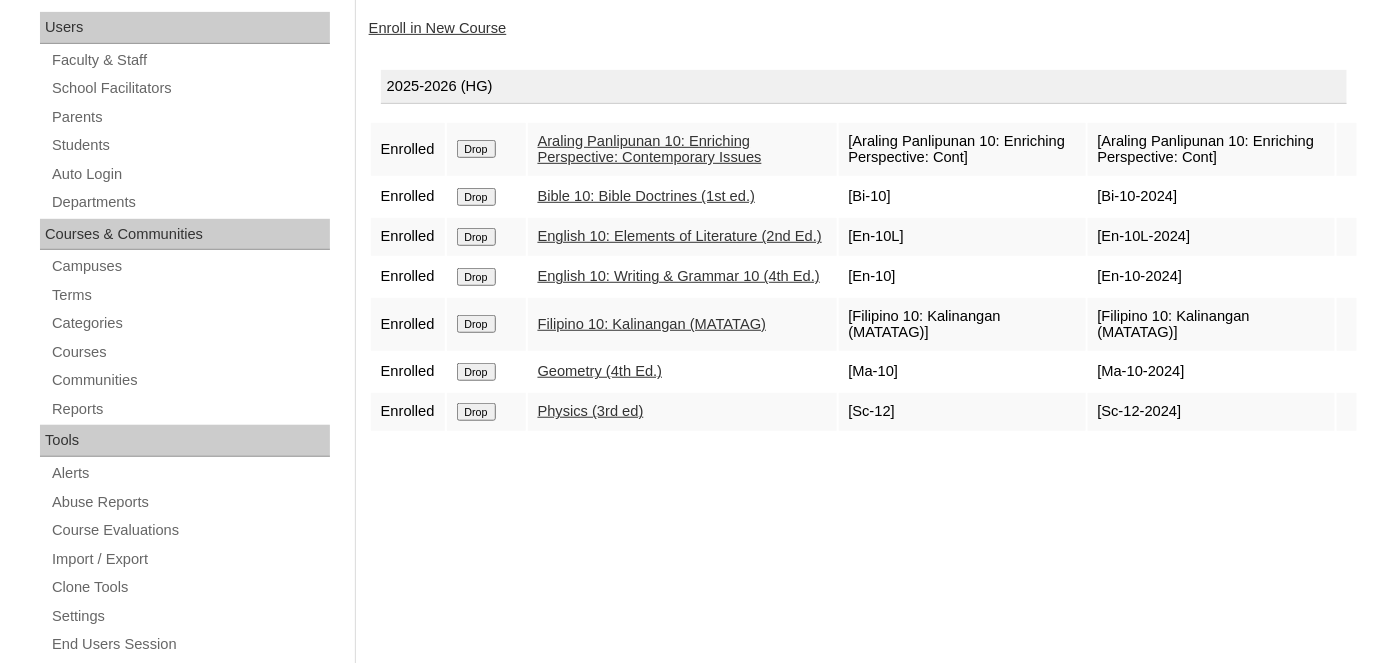 scroll, scrollTop: 272, scrollLeft: 0, axis: vertical 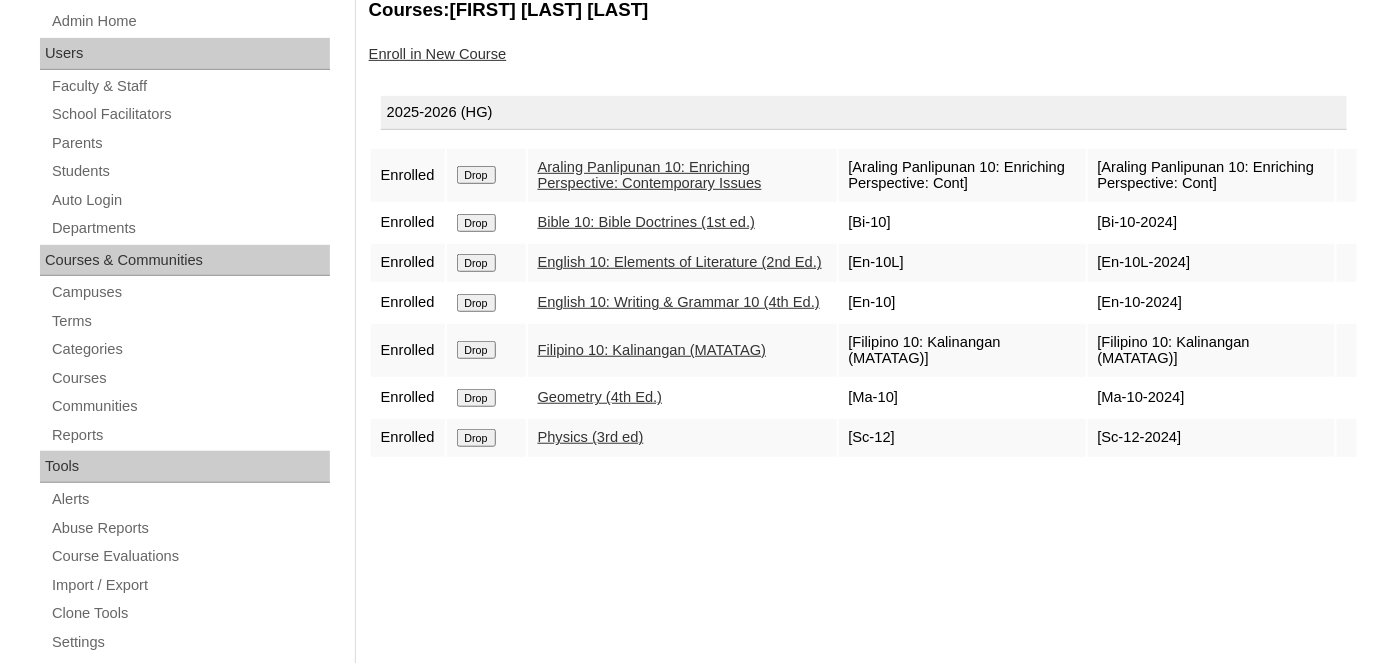 click on "Enroll in New Course" at bounding box center (438, 54) 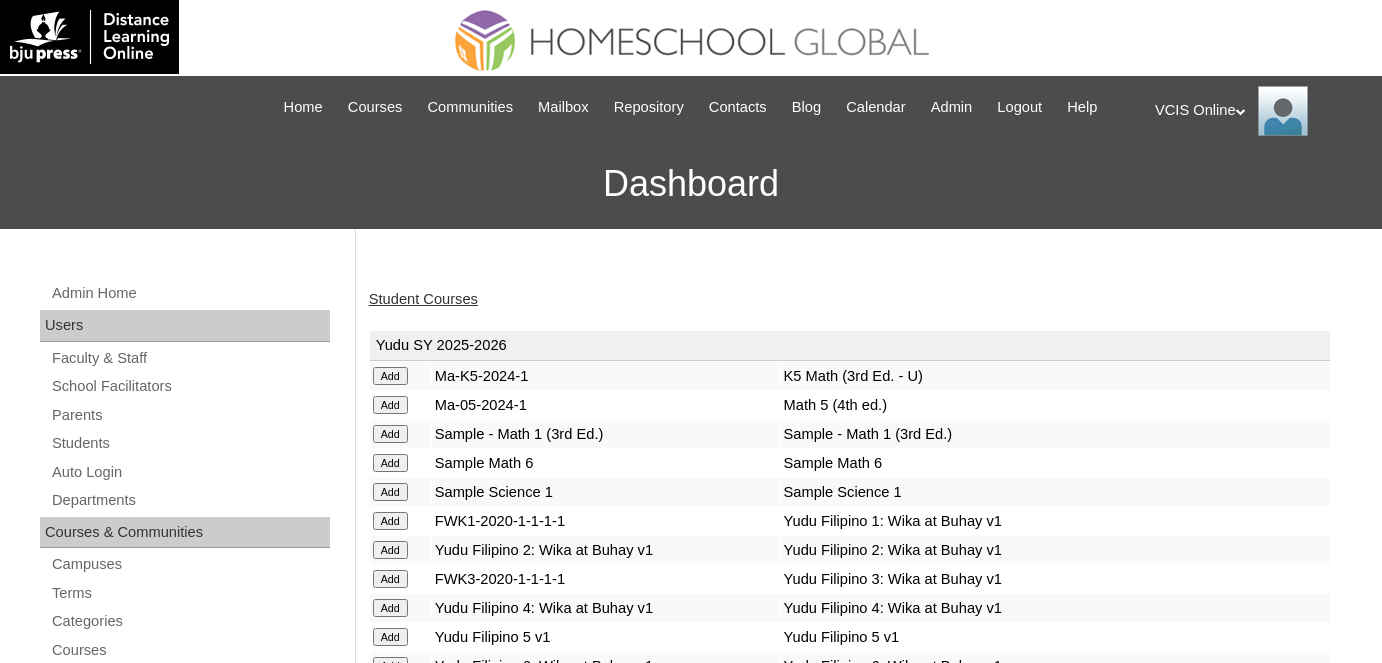 scroll, scrollTop: 0, scrollLeft: 0, axis: both 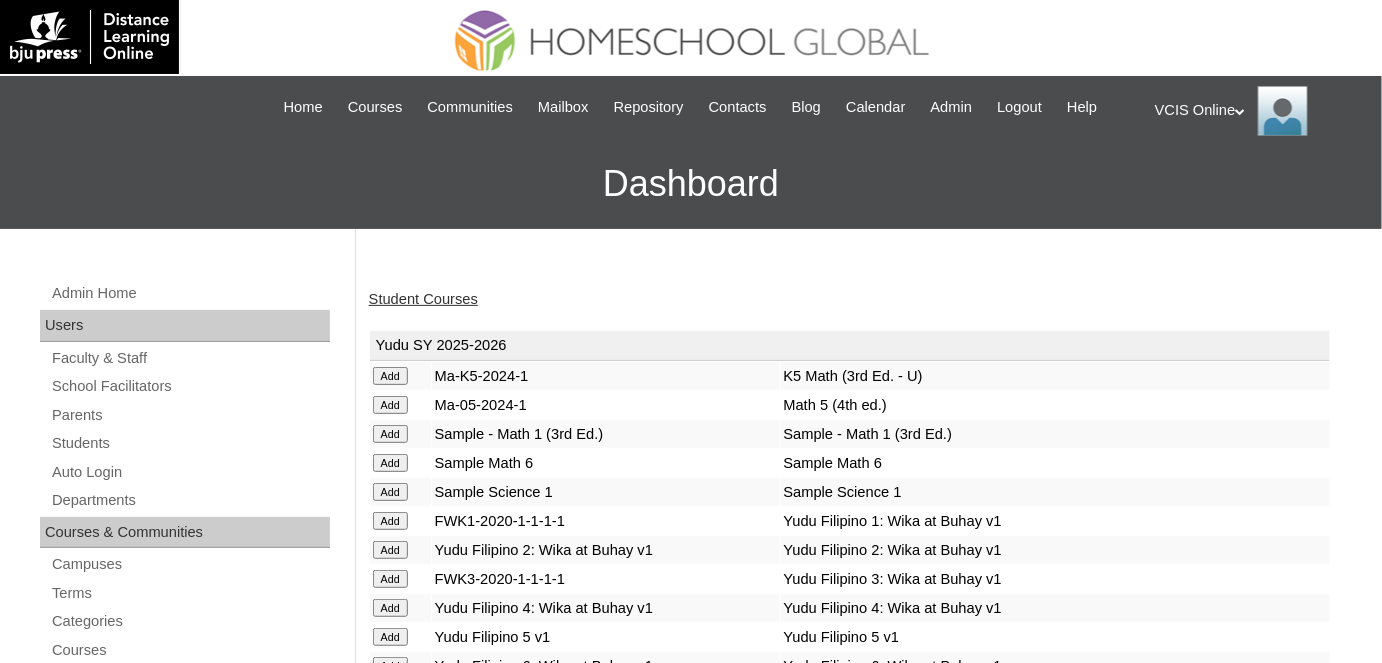 click on "Student Courses" at bounding box center (423, 299) 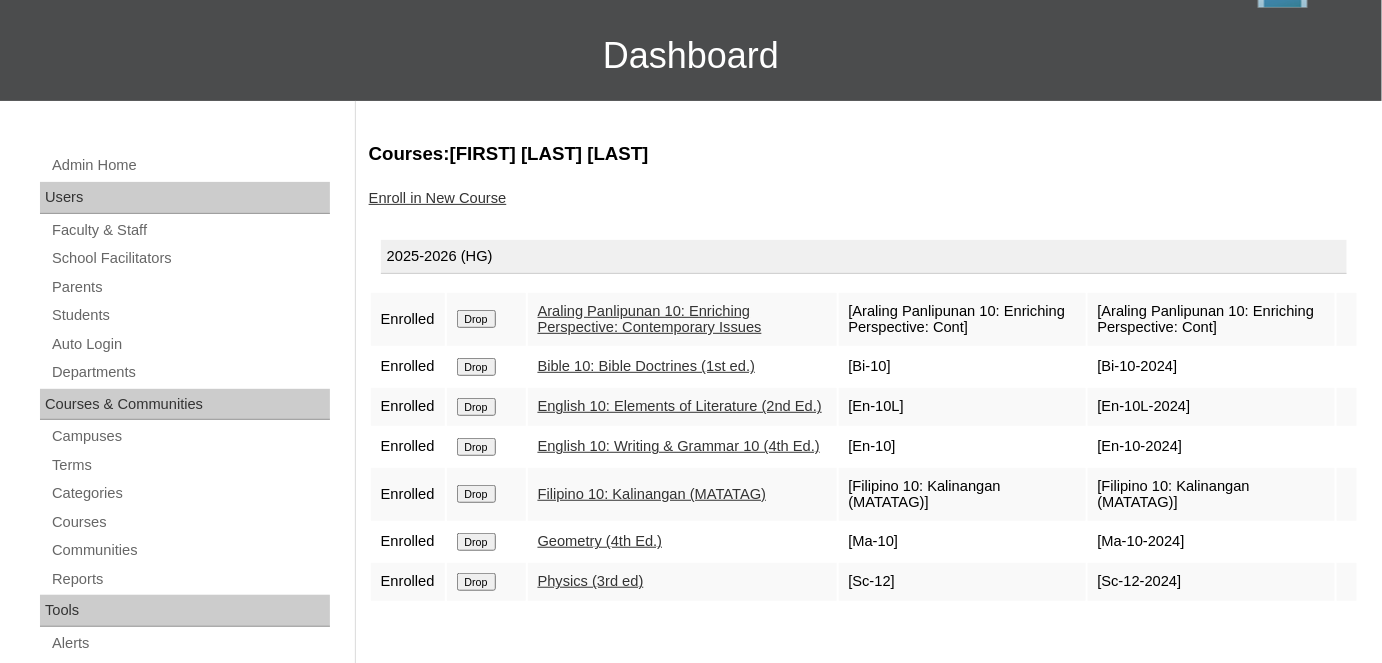 scroll, scrollTop: 0, scrollLeft: 0, axis: both 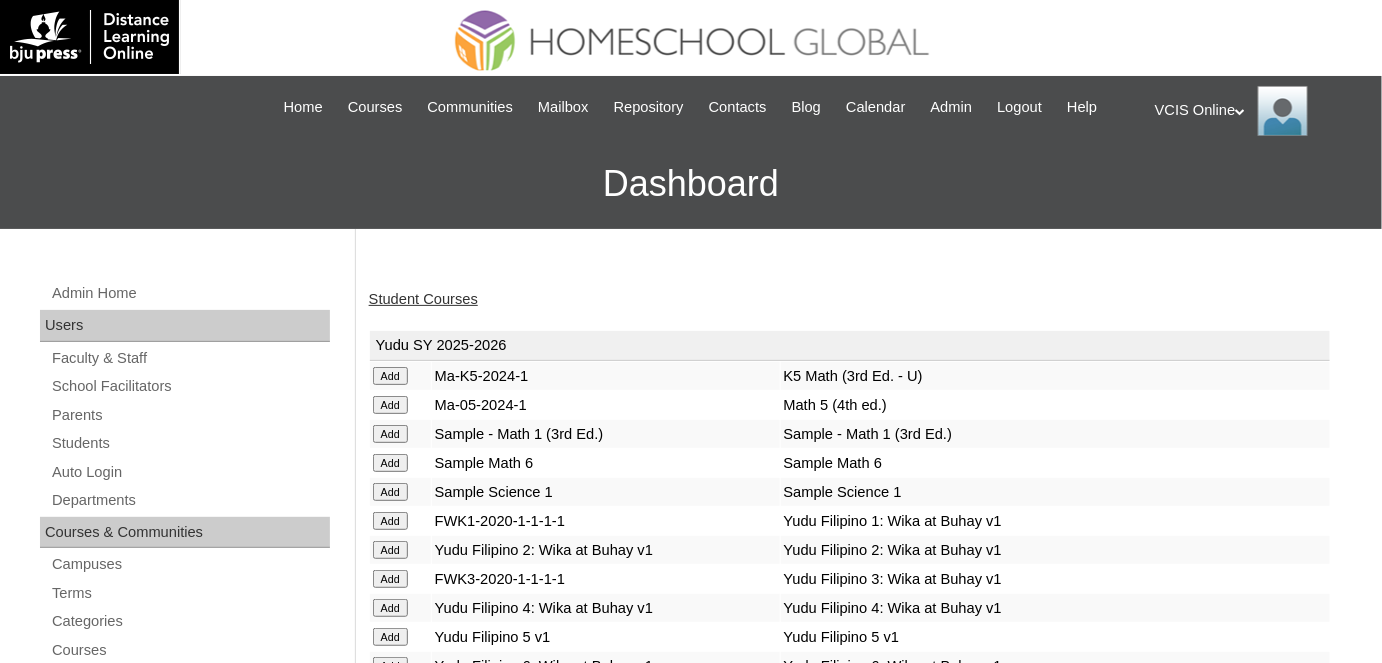 click on "Student Courses" at bounding box center [864, 299] 